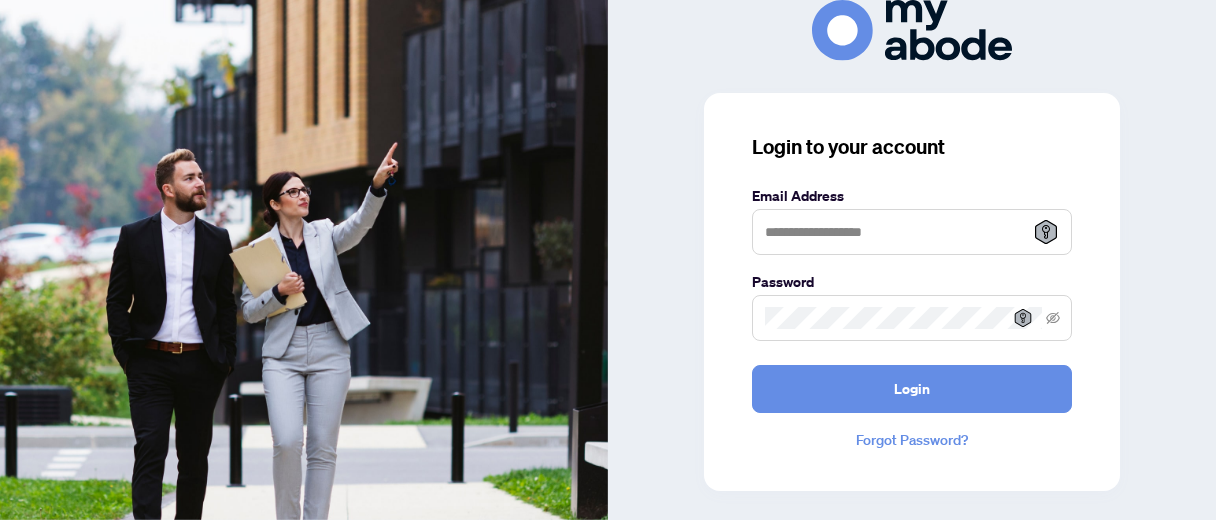 scroll, scrollTop: 0, scrollLeft: 0, axis: both 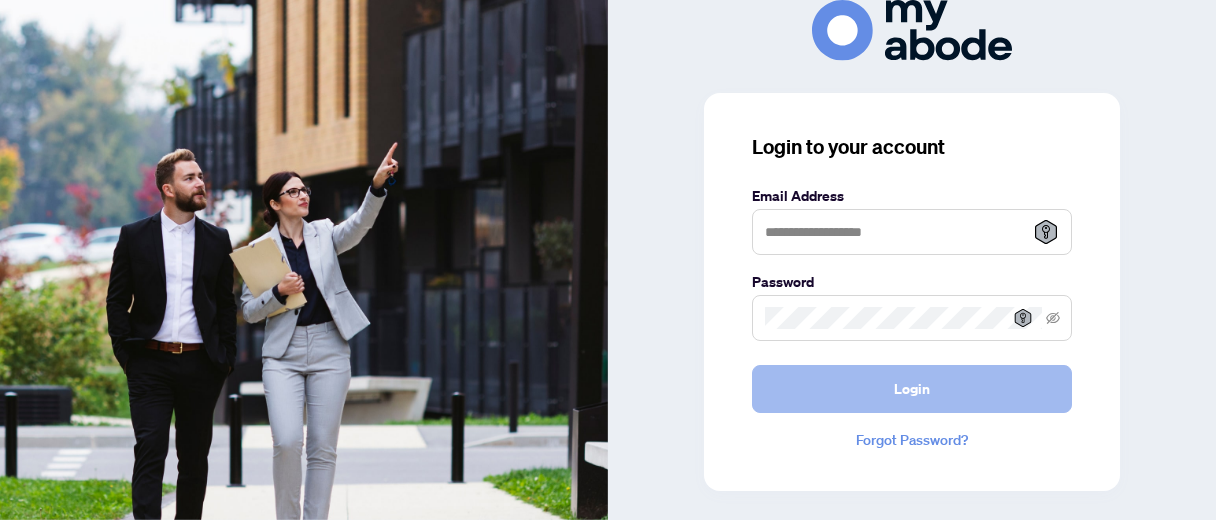 click on "Login" at bounding box center [912, 389] 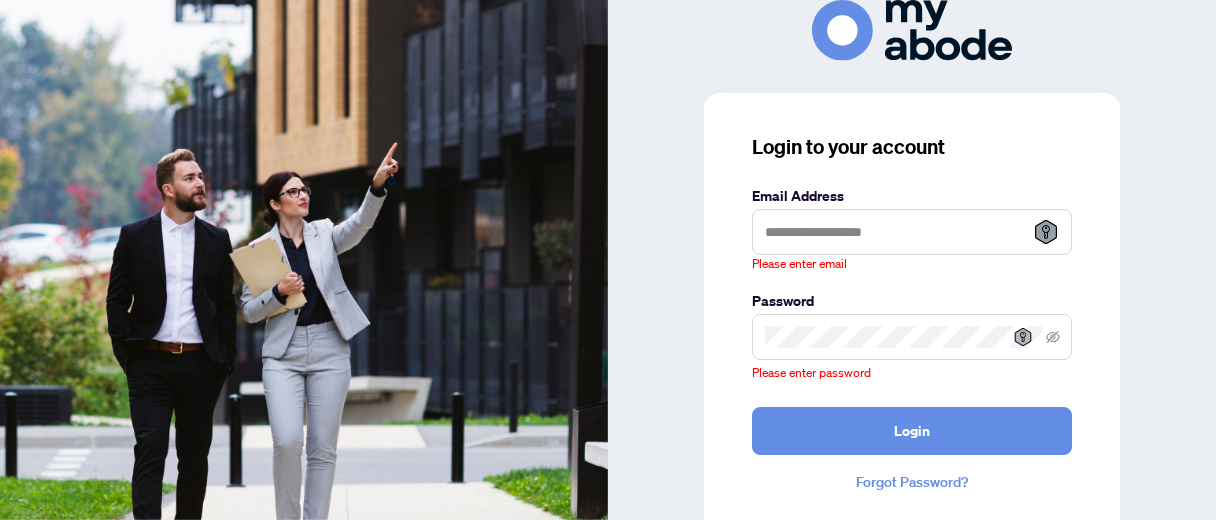 click 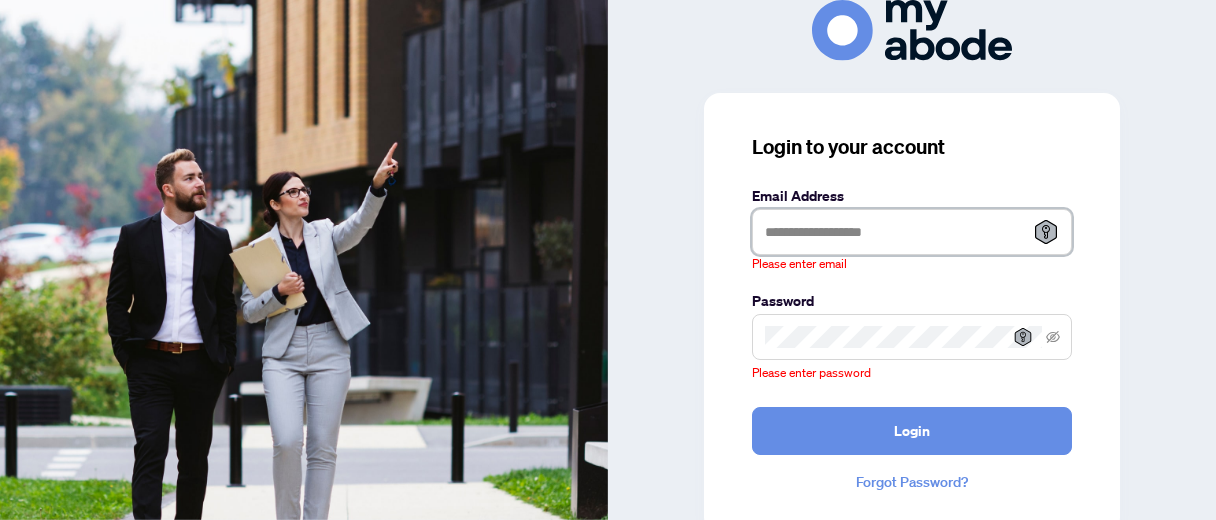 type on "**********" 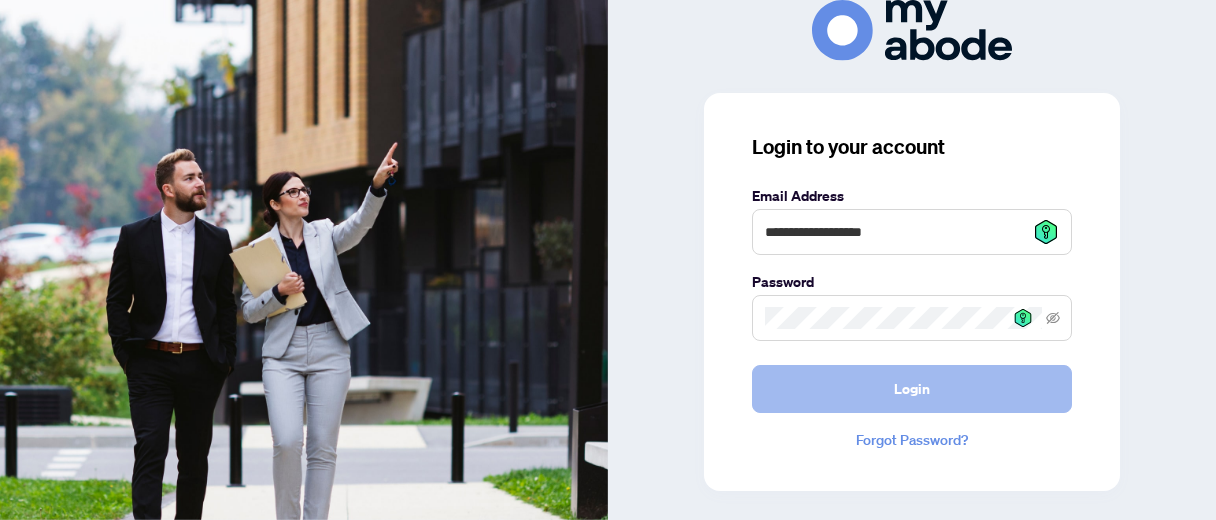 click on "Login" at bounding box center (912, 389) 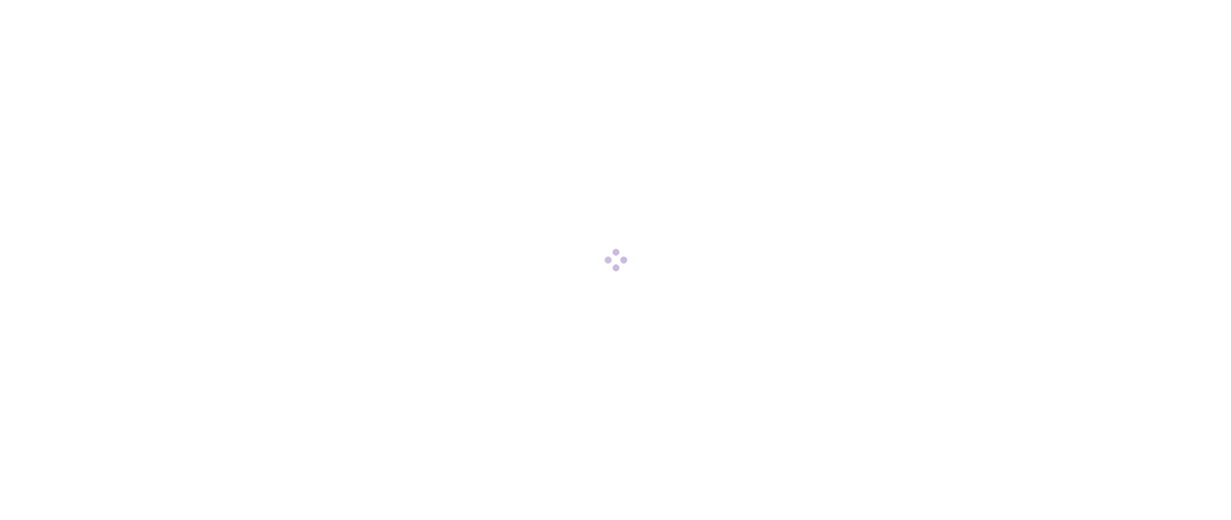 scroll, scrollTop: 0, scrollLeft: 0, axis: both 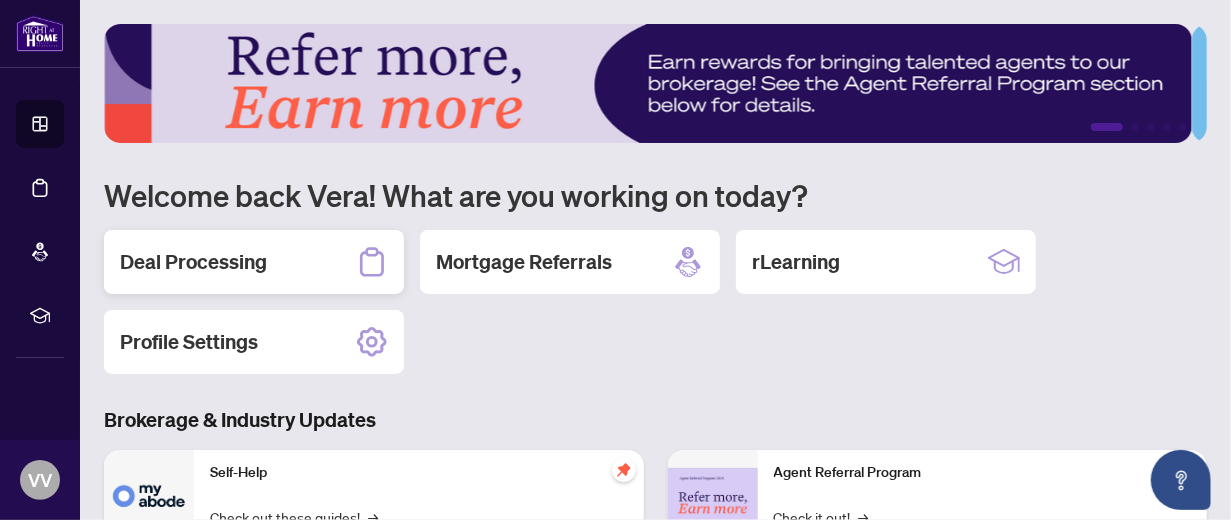 click on "Deal Processing" at bounding box center (193, 262) 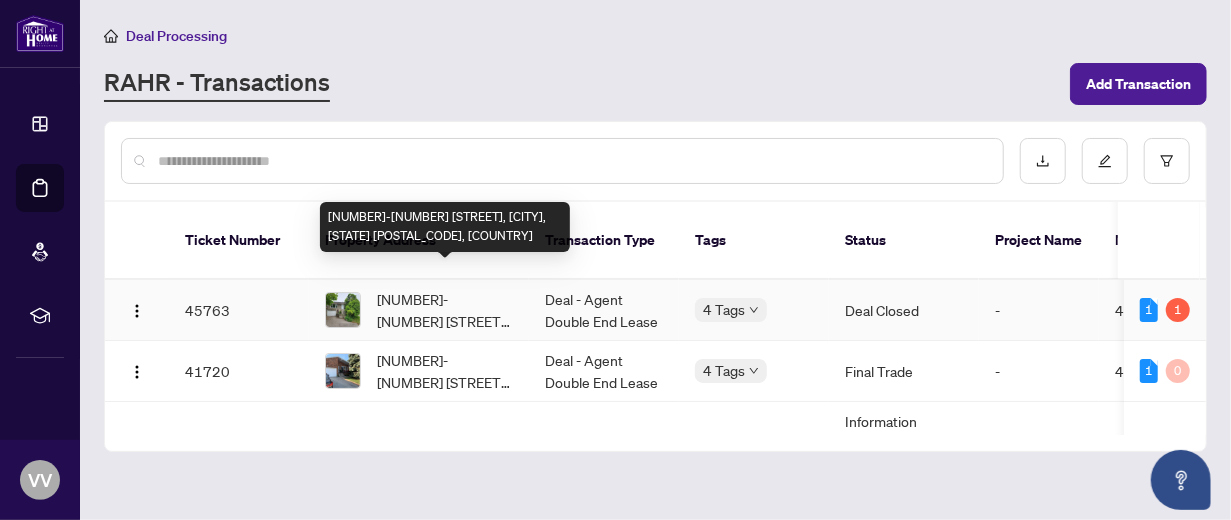 click on "[NUMBER]-[NUMBER] [STREET], [CITY], [STATE] [POSTAL_CODE], [COUNTRY]" at bounding box center [445, 310] 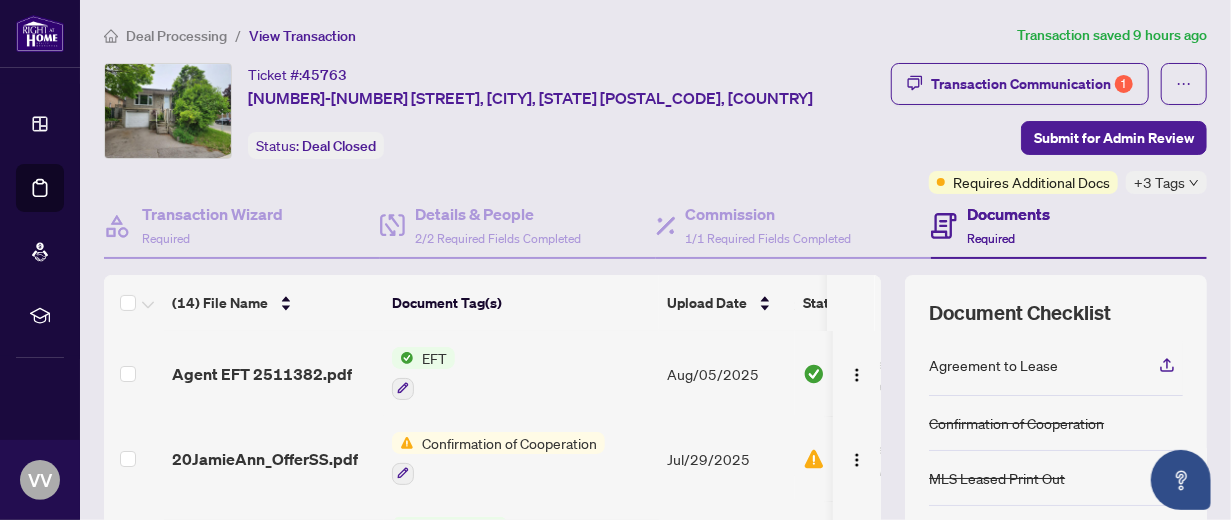 click on "Document Tag(s)" at bounding box center [521, 303] 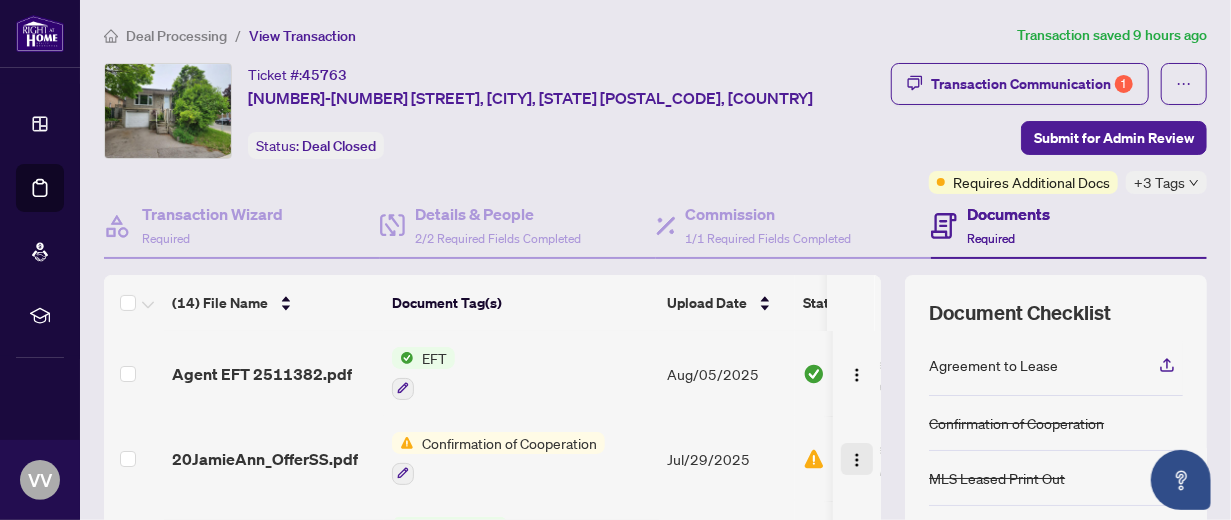 click at bounding box center (857, 460) 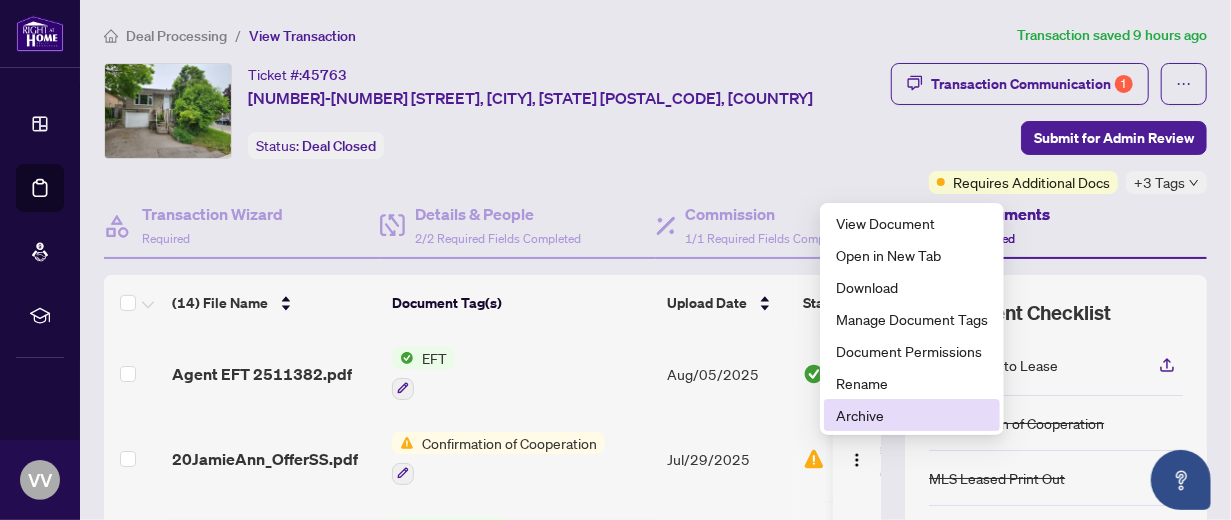 click on "Archive" at bounding box center [912, 415] 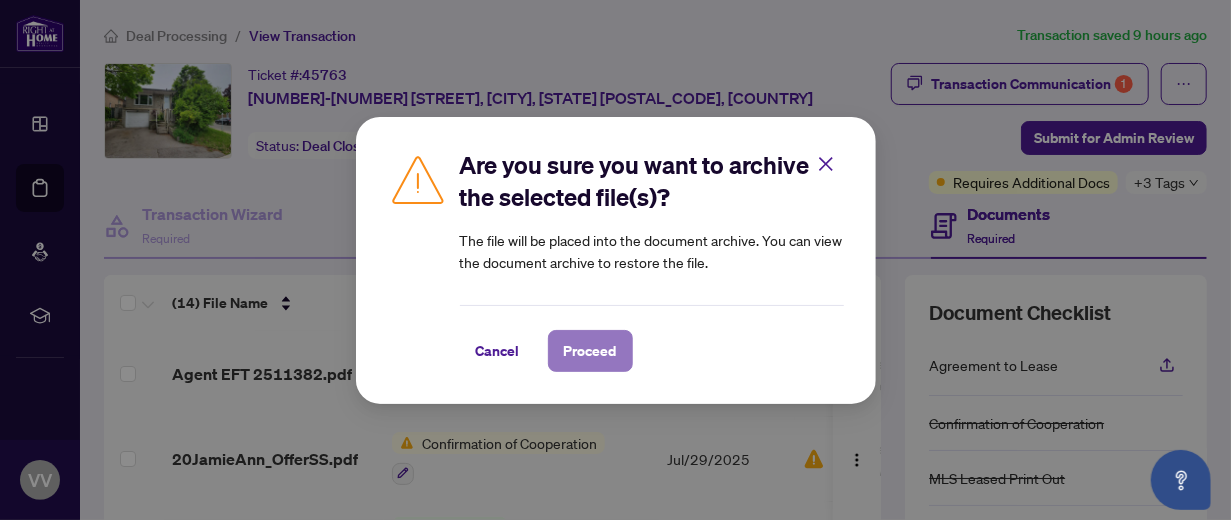 click on "Proceed" at bounding box center (590, 351) 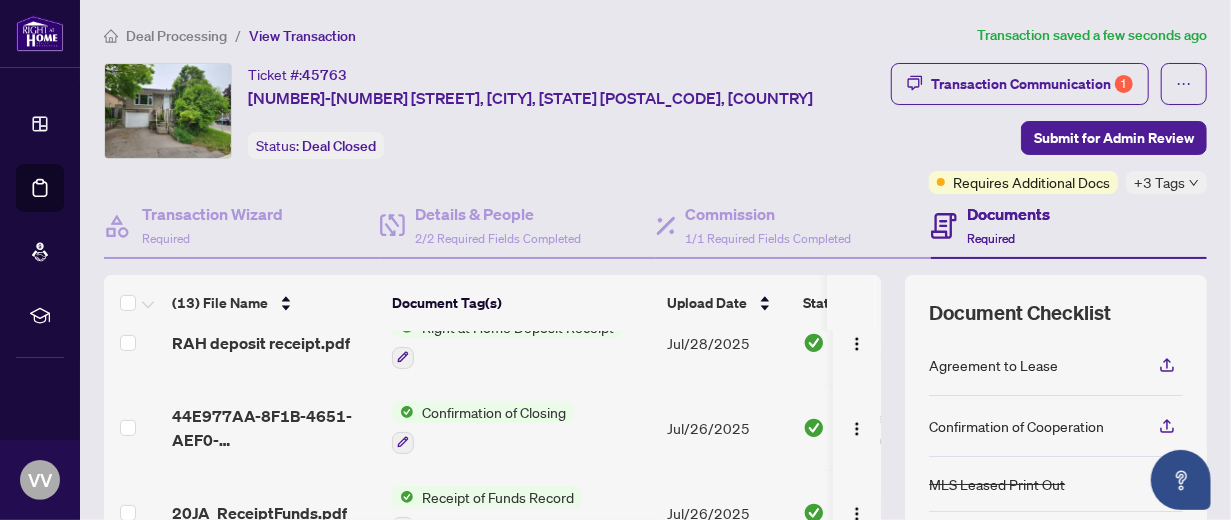 scroll, scrollTop: 486, scrollLeft: 0, axis: vertical 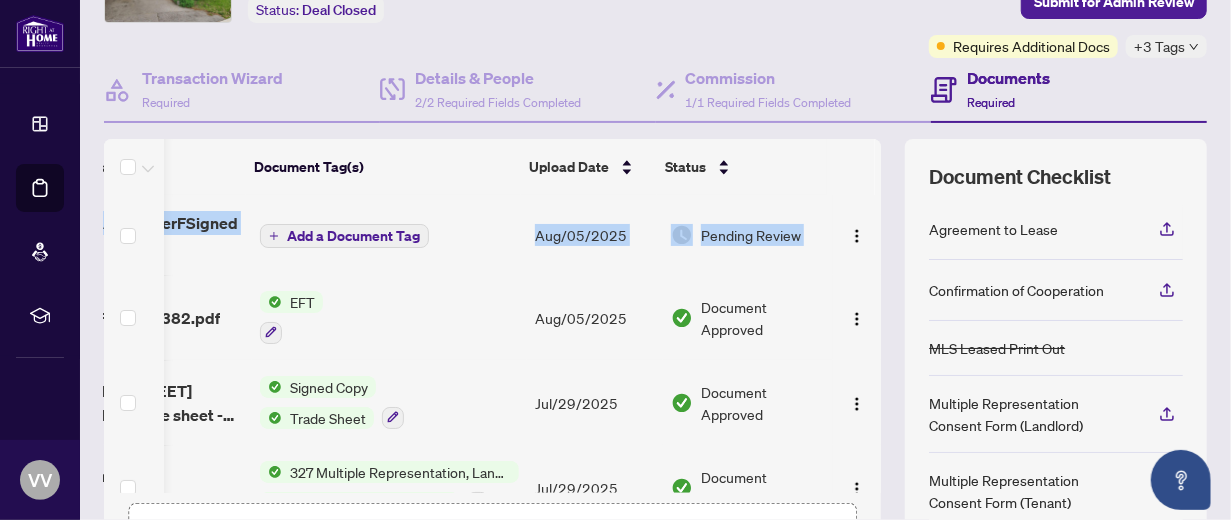 drag, startPoint x: 859, startPoint y: 225, endPoint x: 865, endPoint y: 183, distance: 42.426407 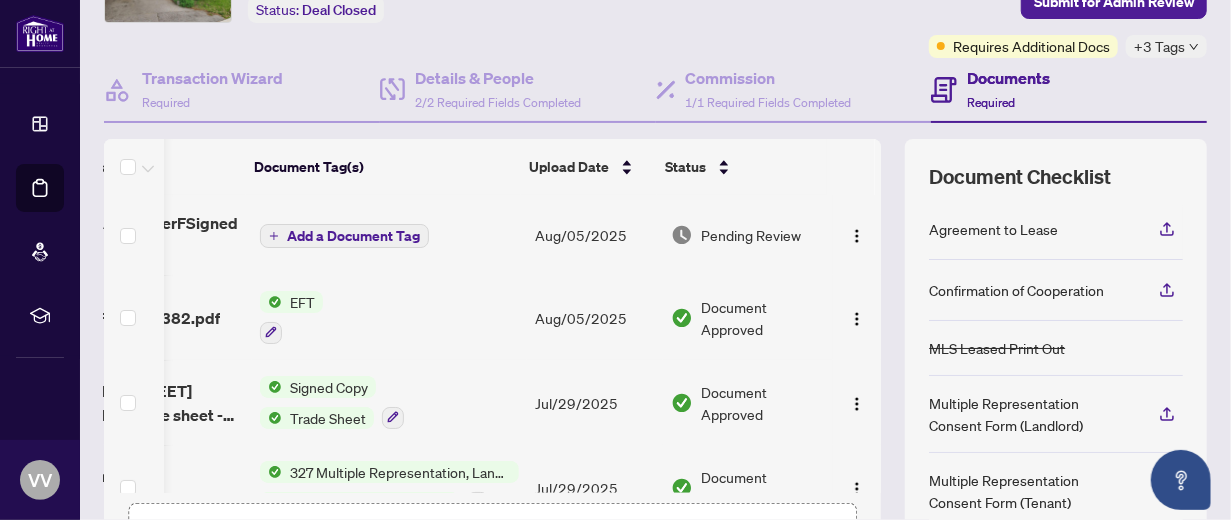 click on "Documents Required" at bounding box center (1069, 90) 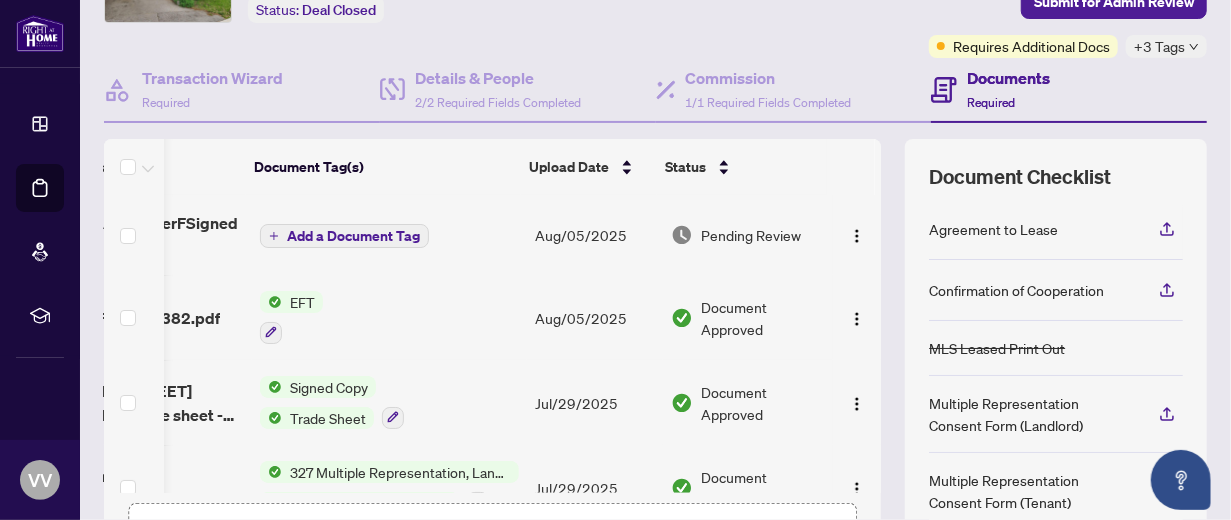 click on "EFT" at bounding box center [389, 317] 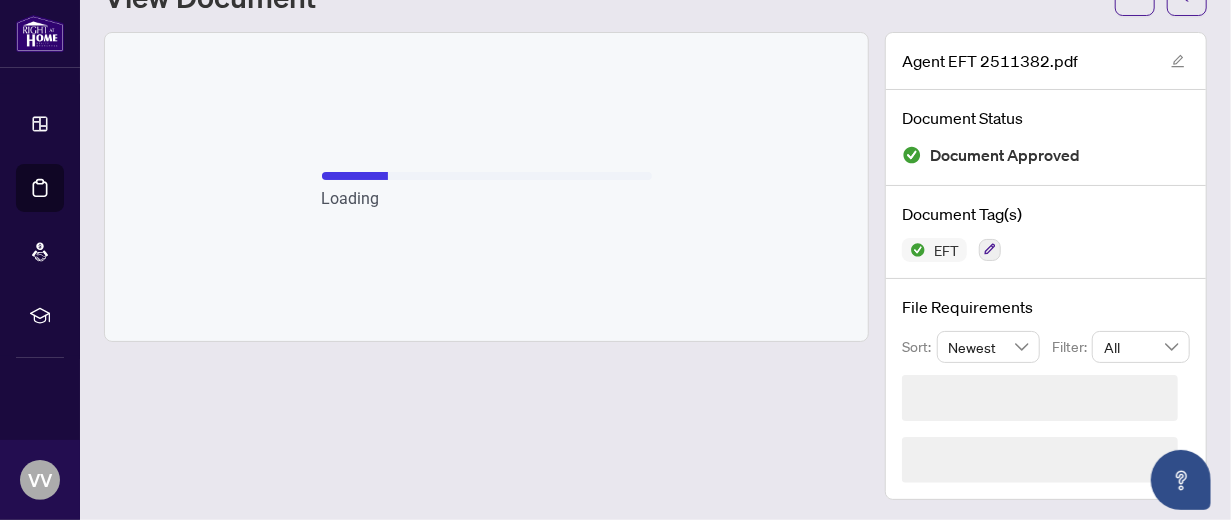 scroll, scrollTop: 25, scrollLeft: 0, axis: vertical 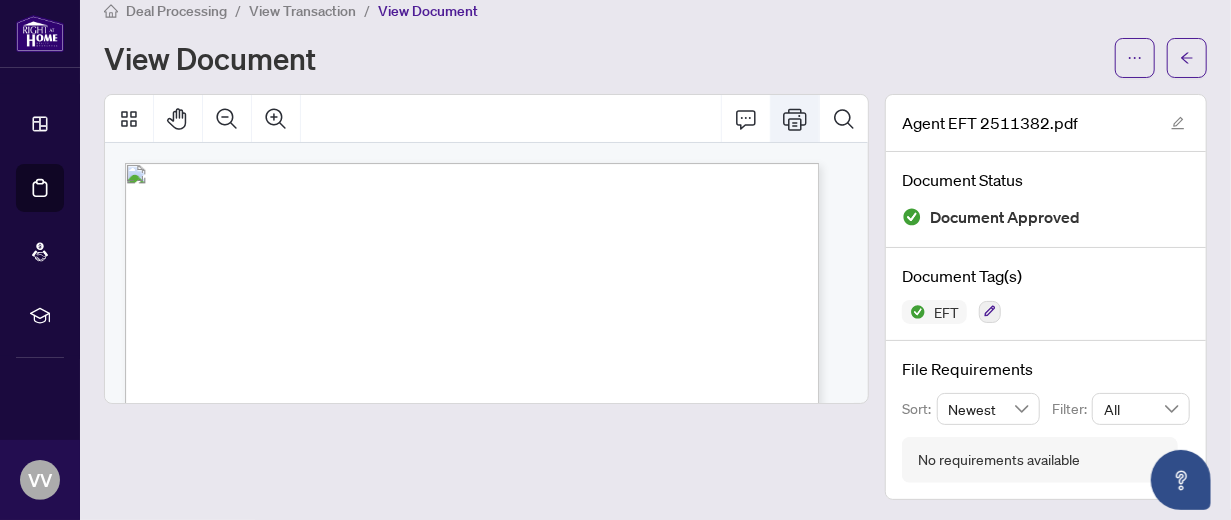 click 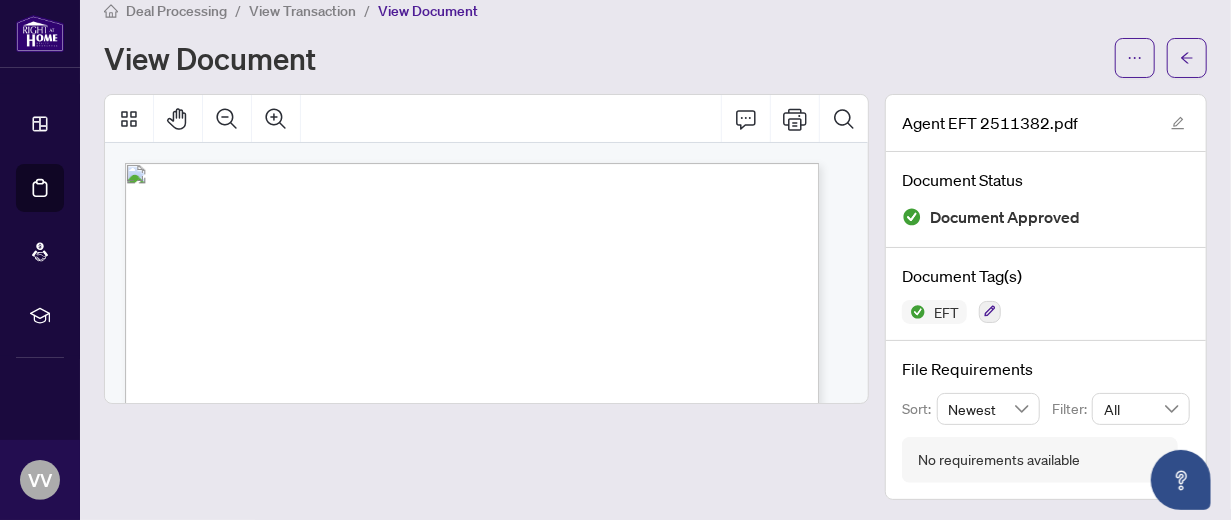 scroll, scrollTop: 17, scrollLeft: 0, axis: vertical 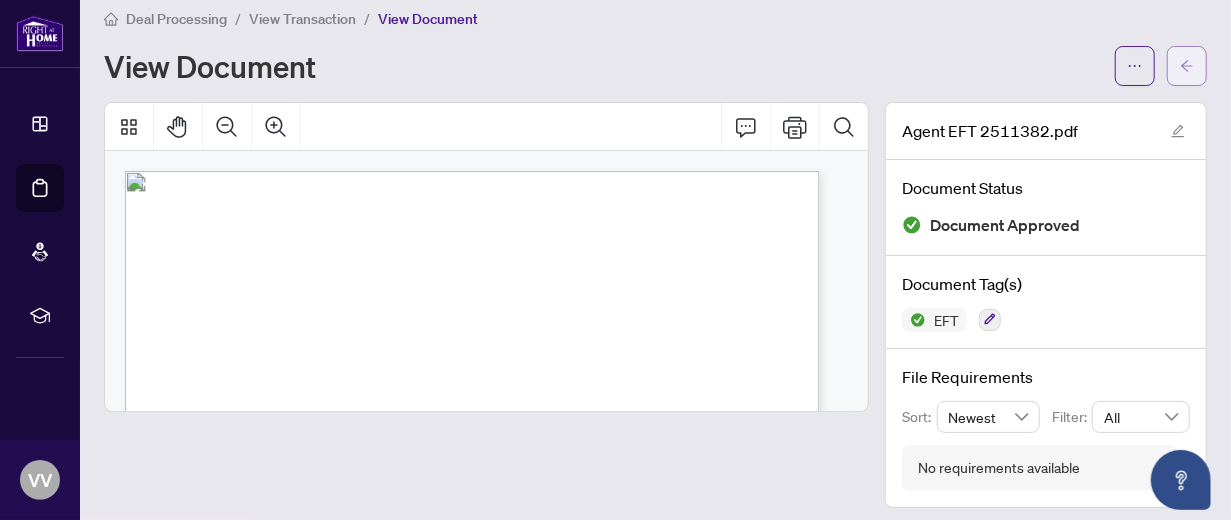 click 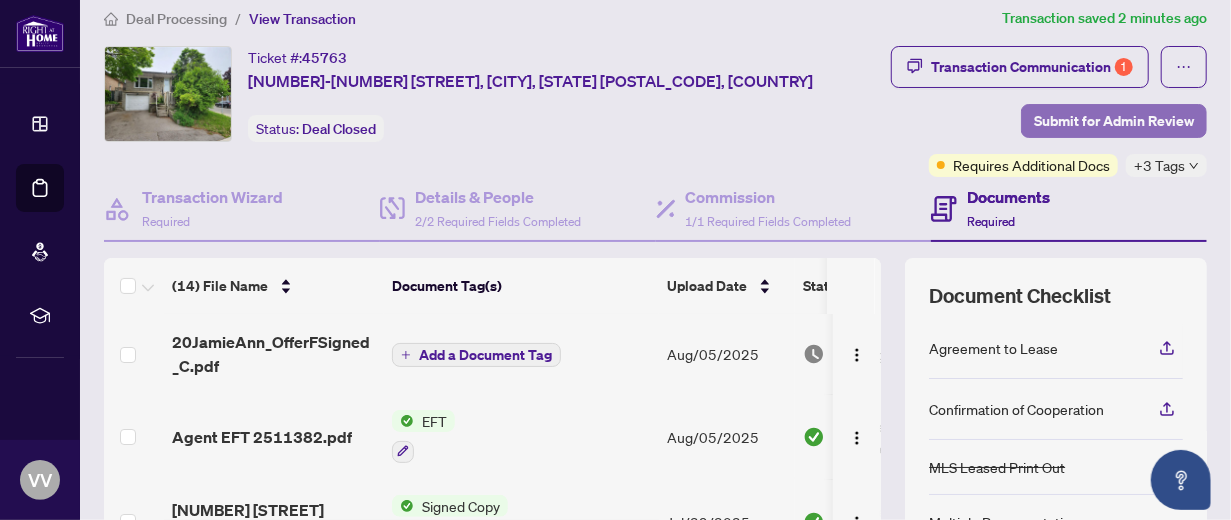 click on "Submit for Admin Review" at bounding box center (1114, 121) 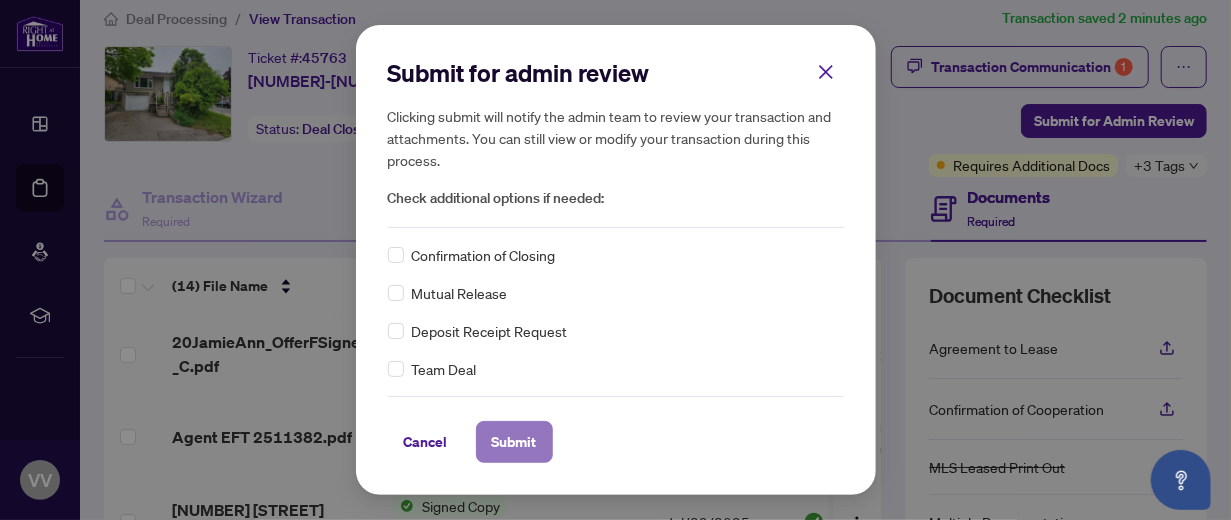 click on "Submit" at bounding box center [514, 442] 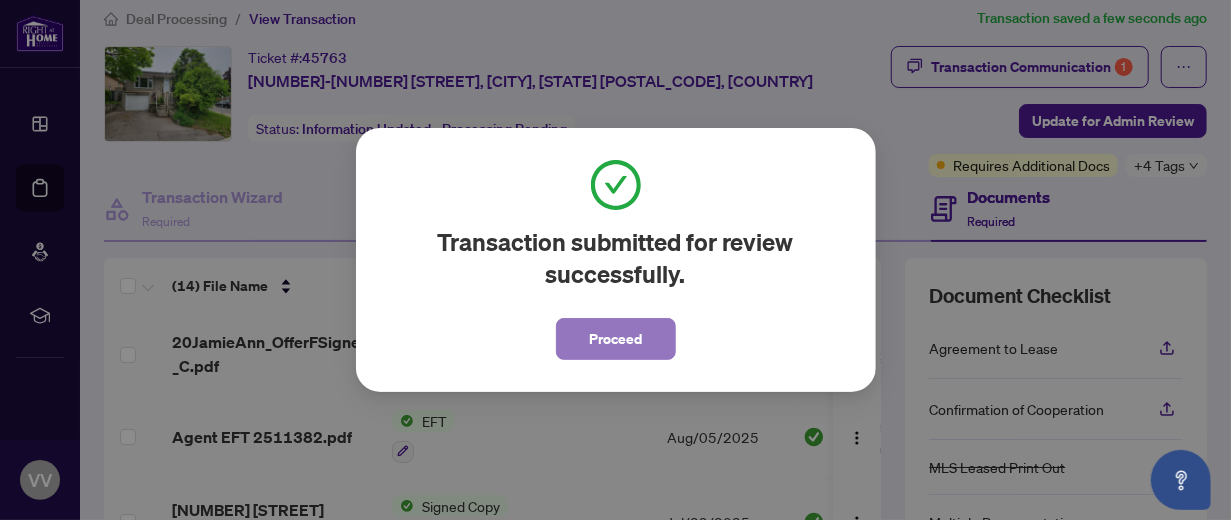 click on "Proceed" at bounding box center (615, 339) 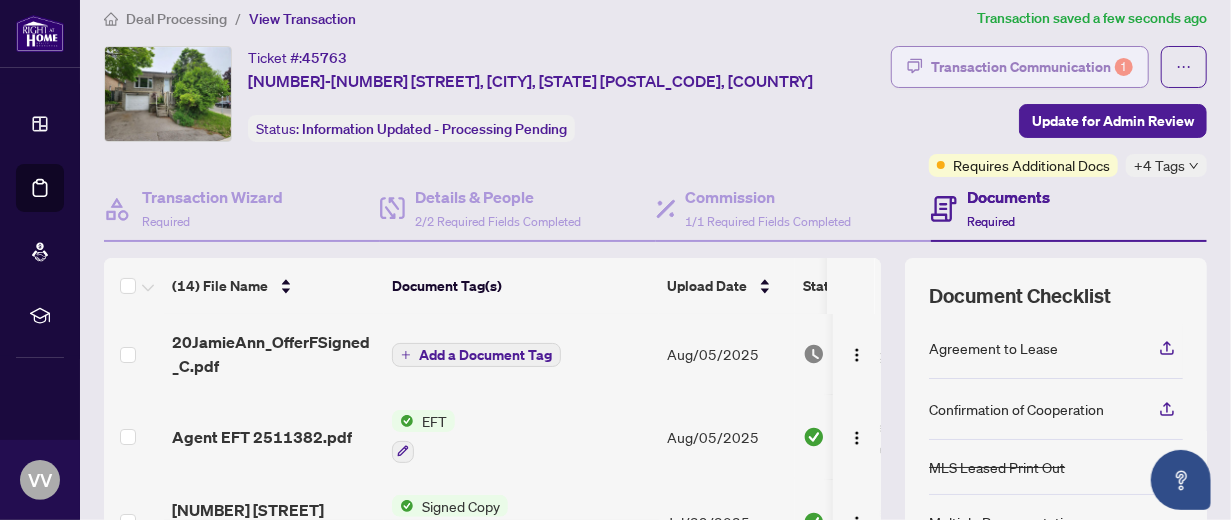click on "Transaction Communication 1" at bounding box center (1032, 67) 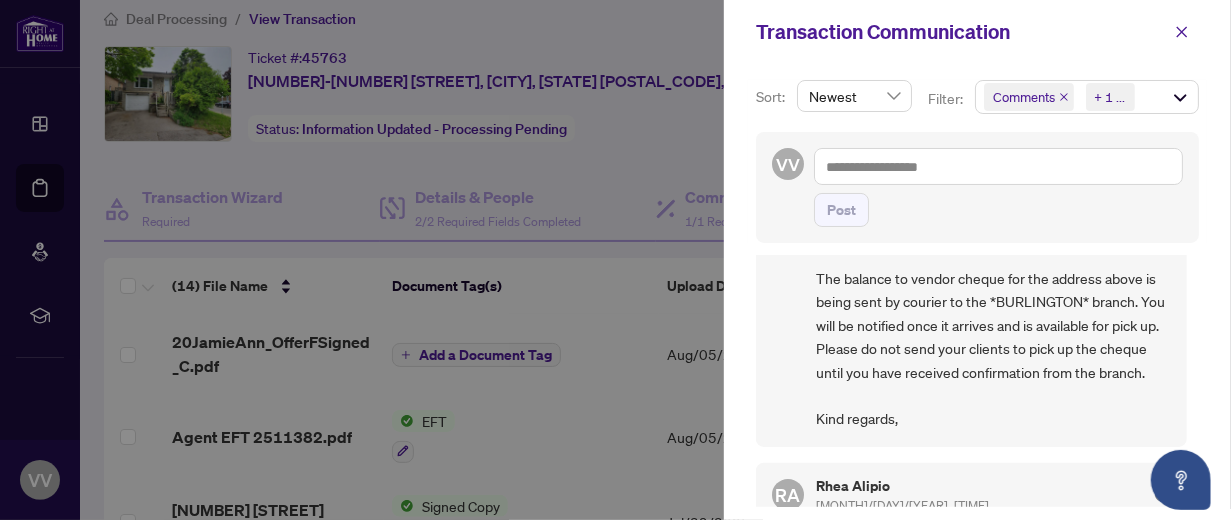 scroll, scrollTop: 0, scrollLeft: 0, axis: both 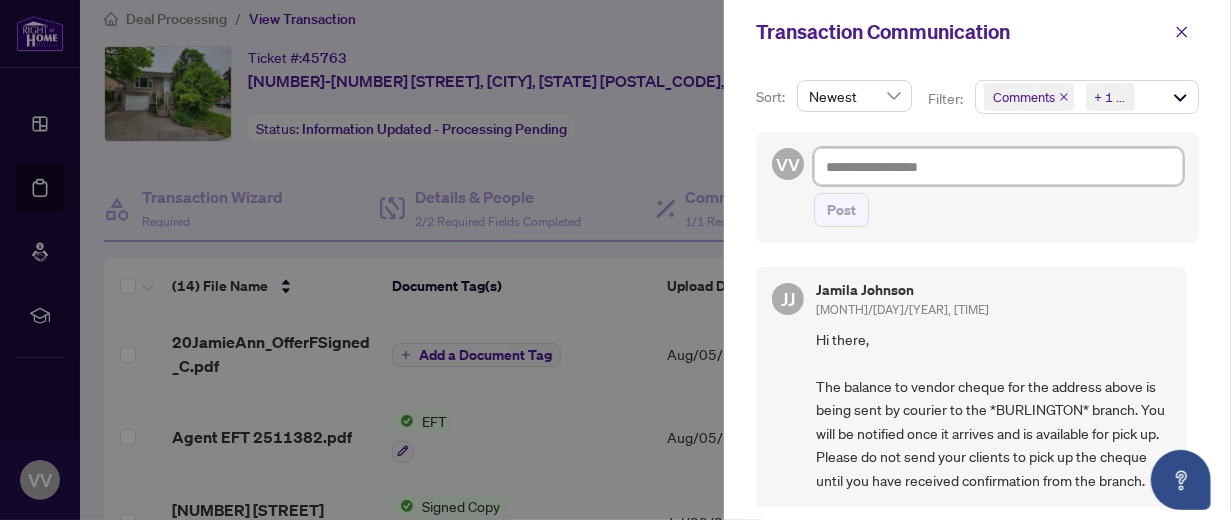 click at bounding box center [998, 166] 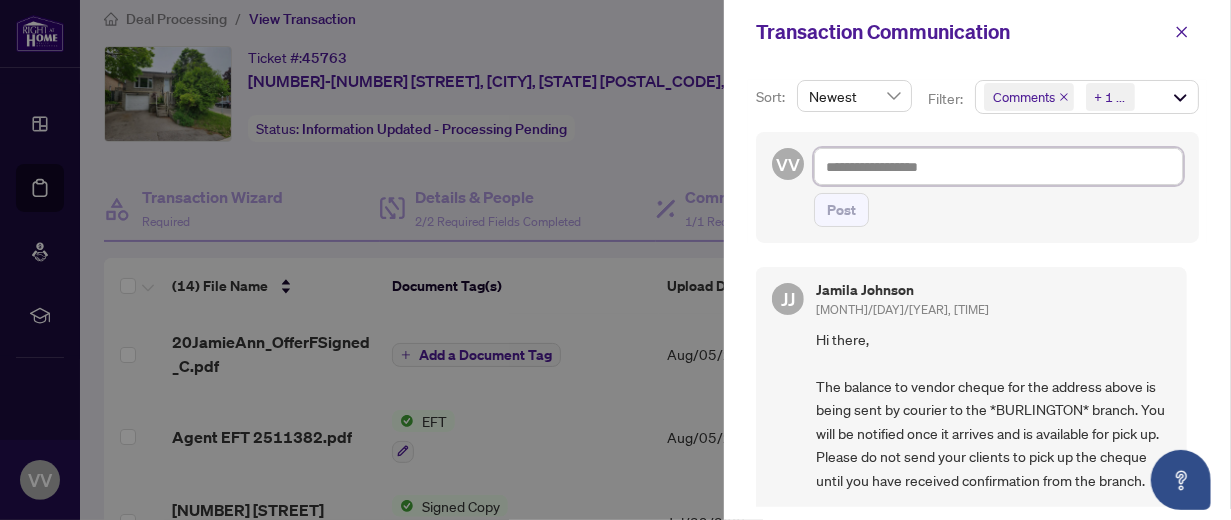type on "*" 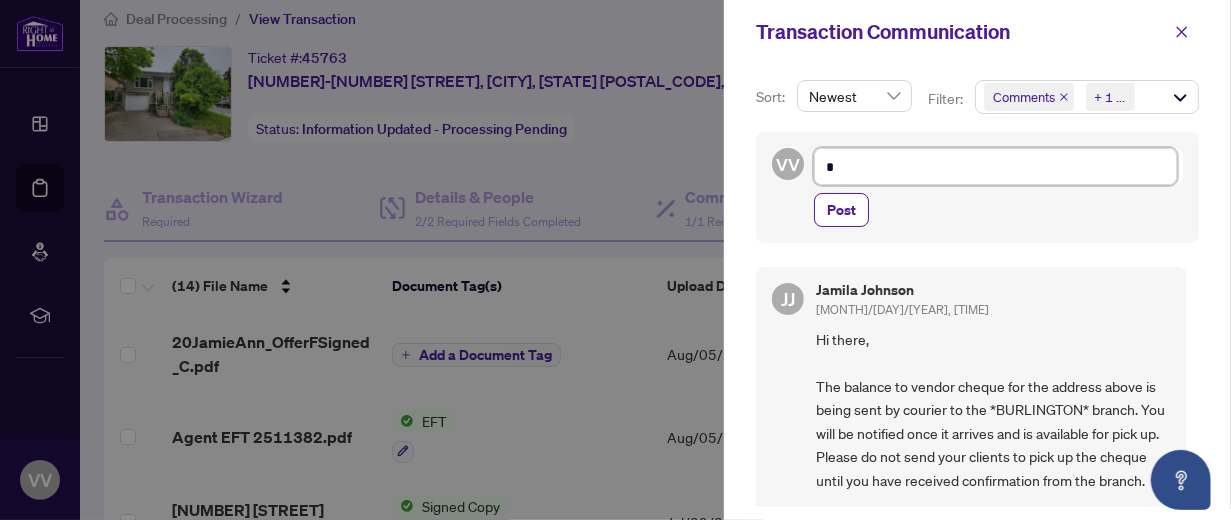 type on "**" 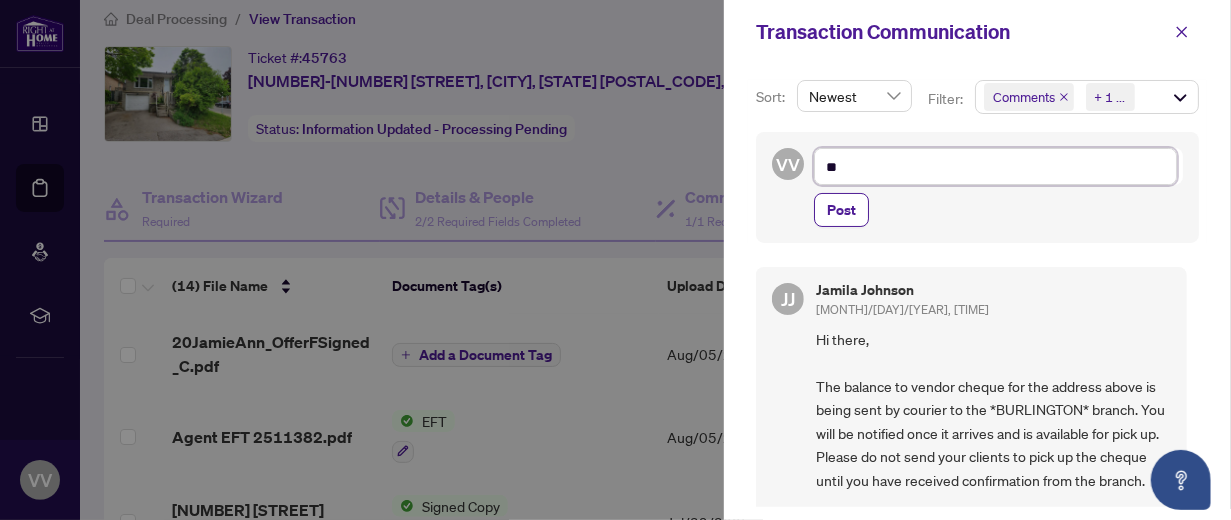 type on "***" 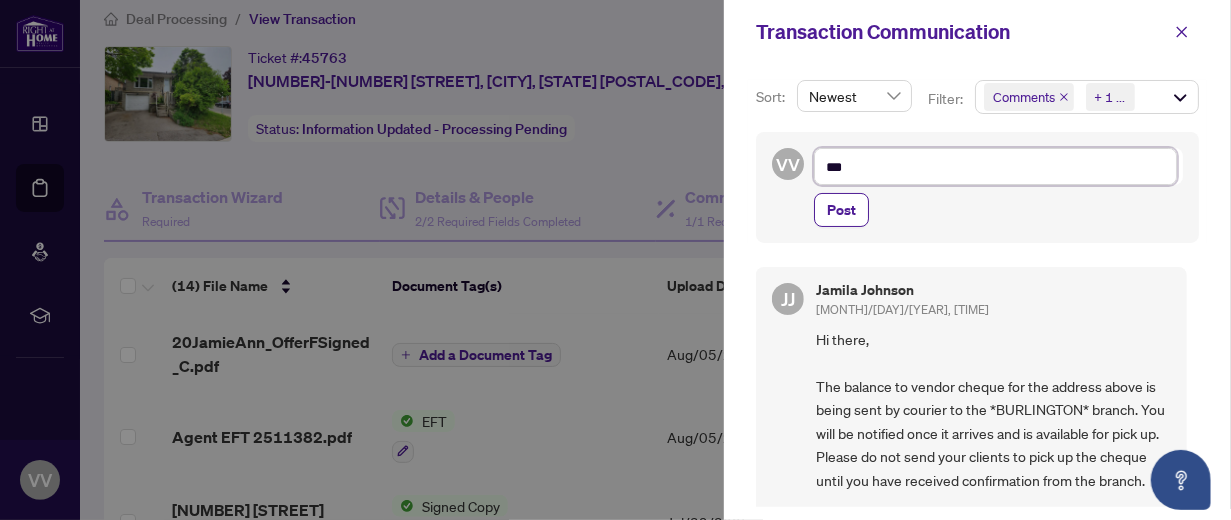 type on "****" 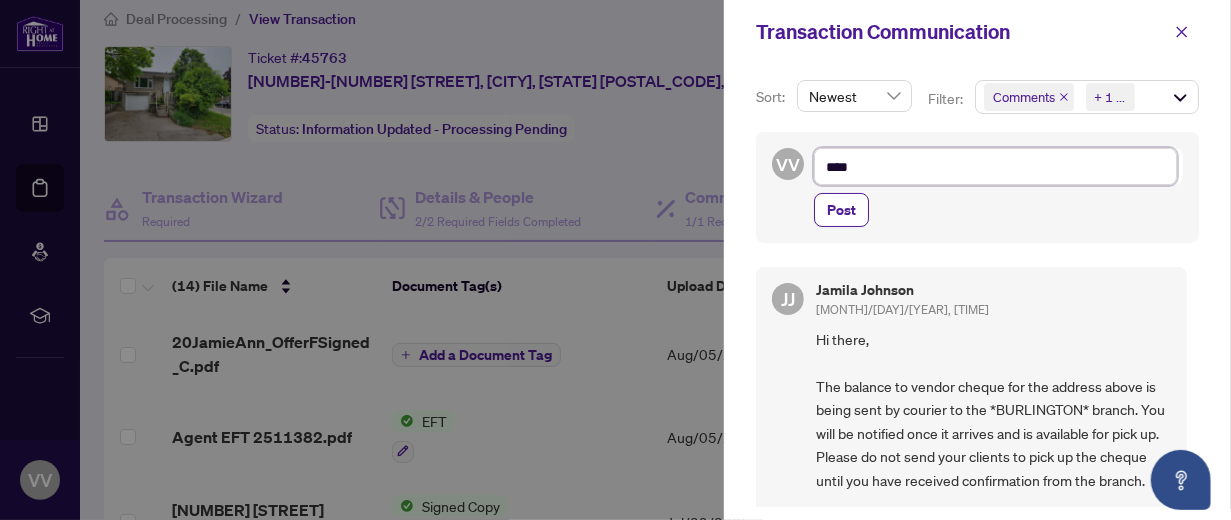 type on "*****" 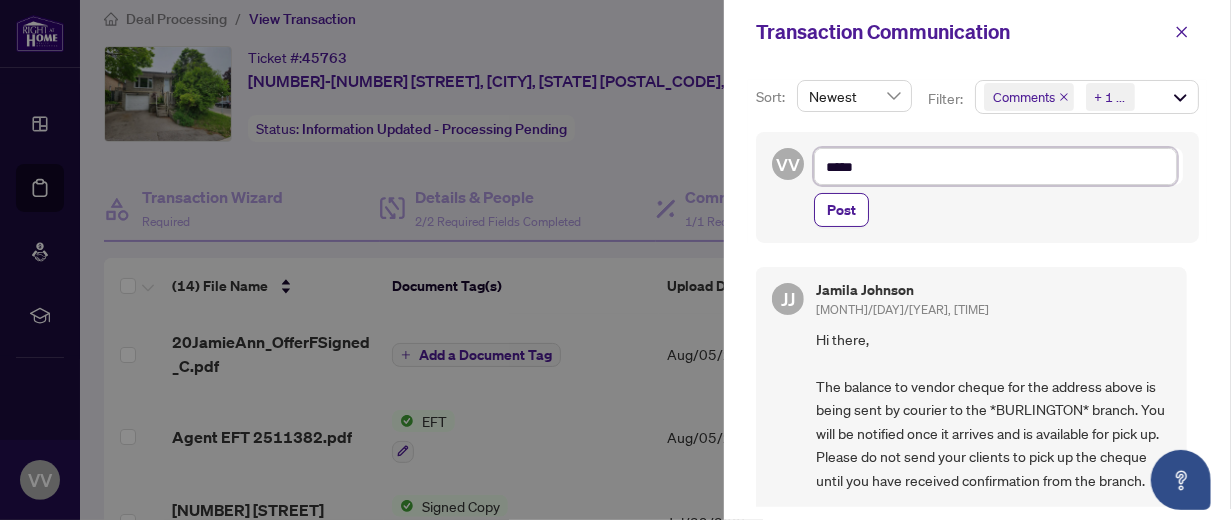 type on "*****" 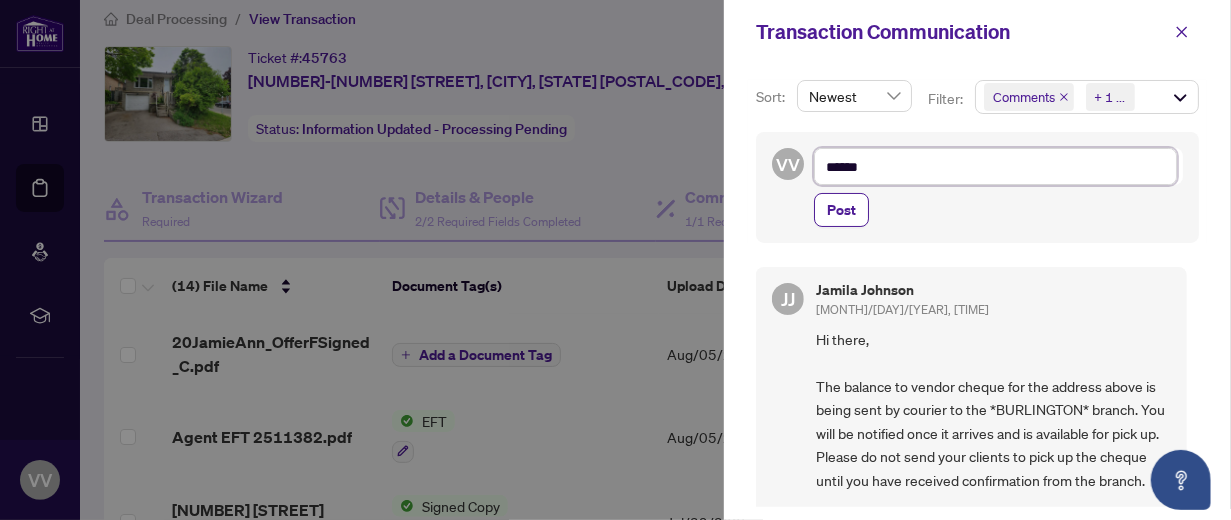 type on "*******" 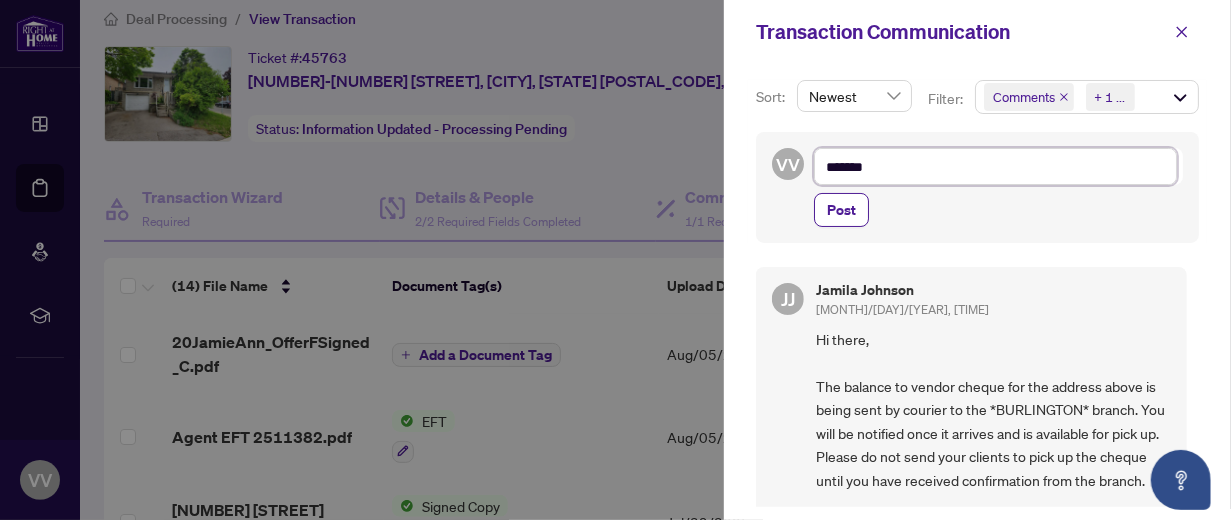 type on "********" 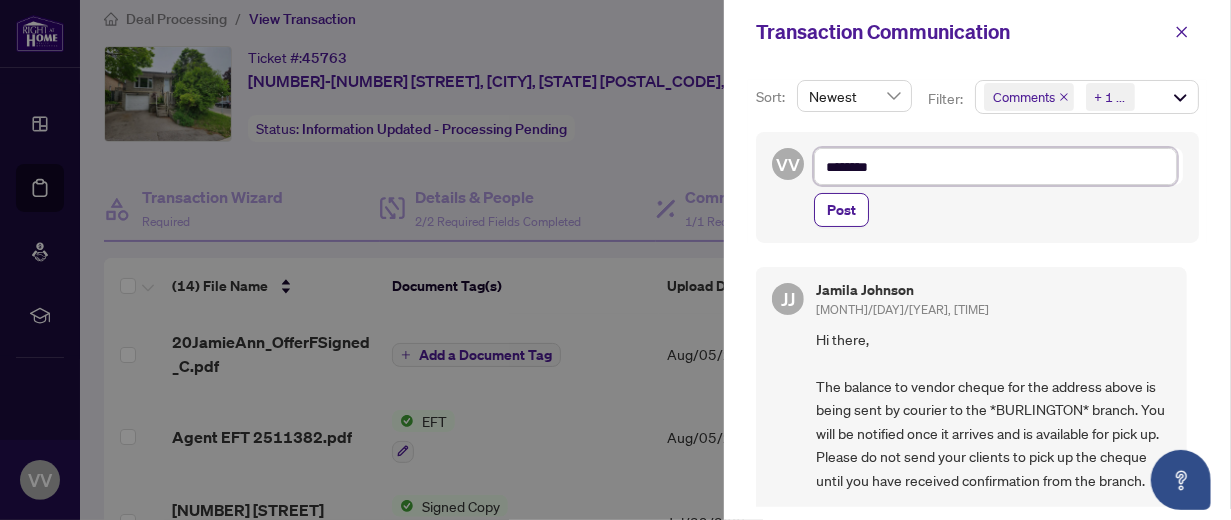 type on "*********" 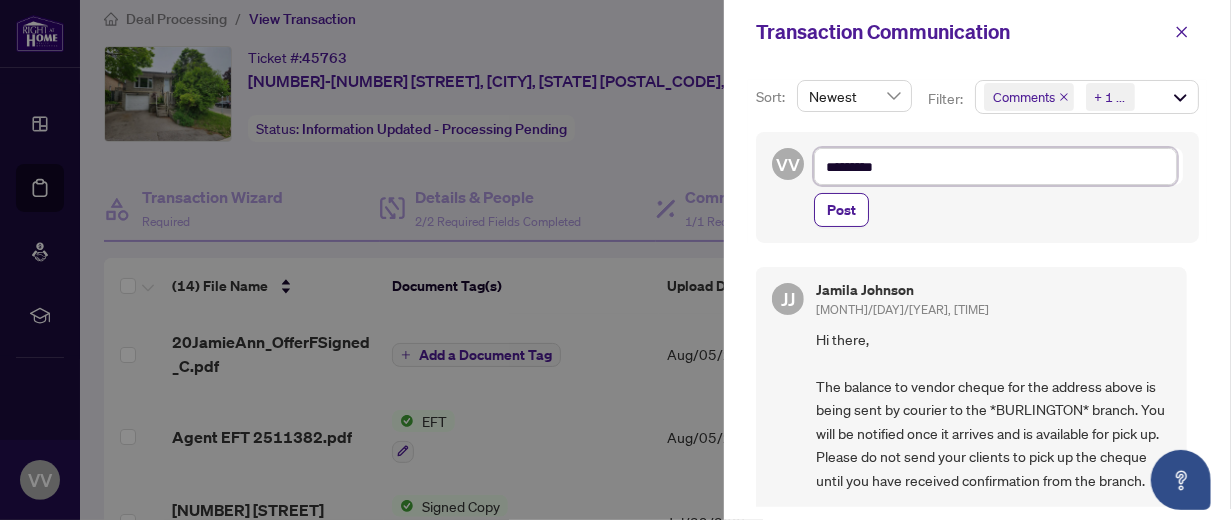 type on "**********" 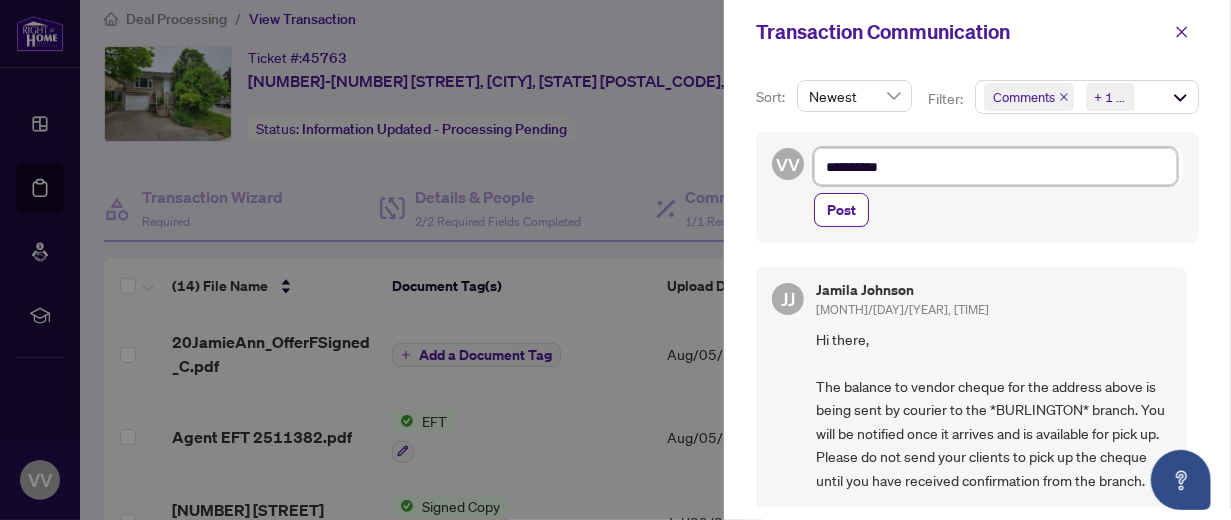 type on "**********" 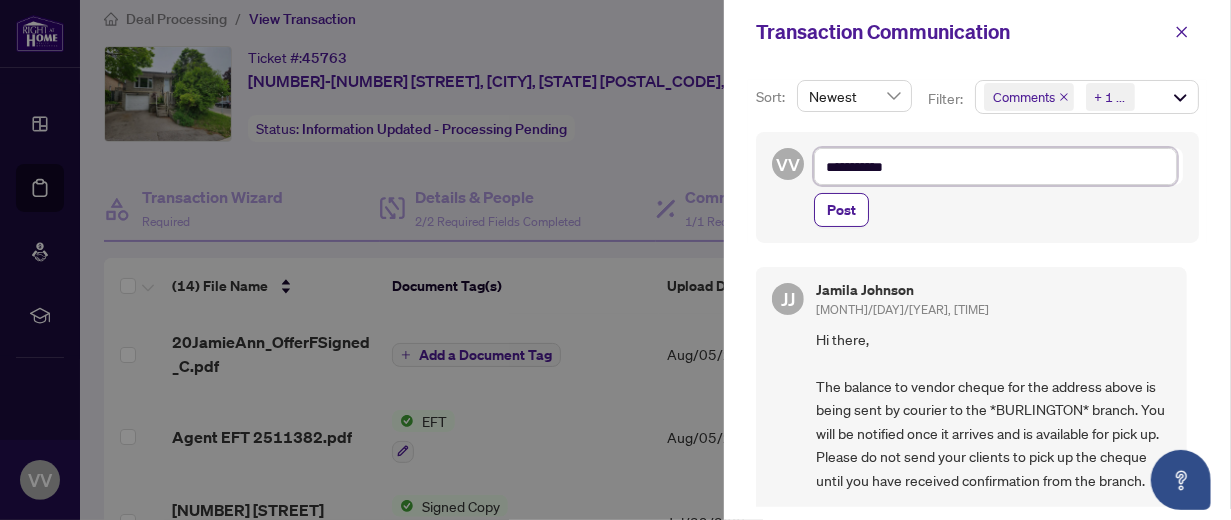 type on "**********" 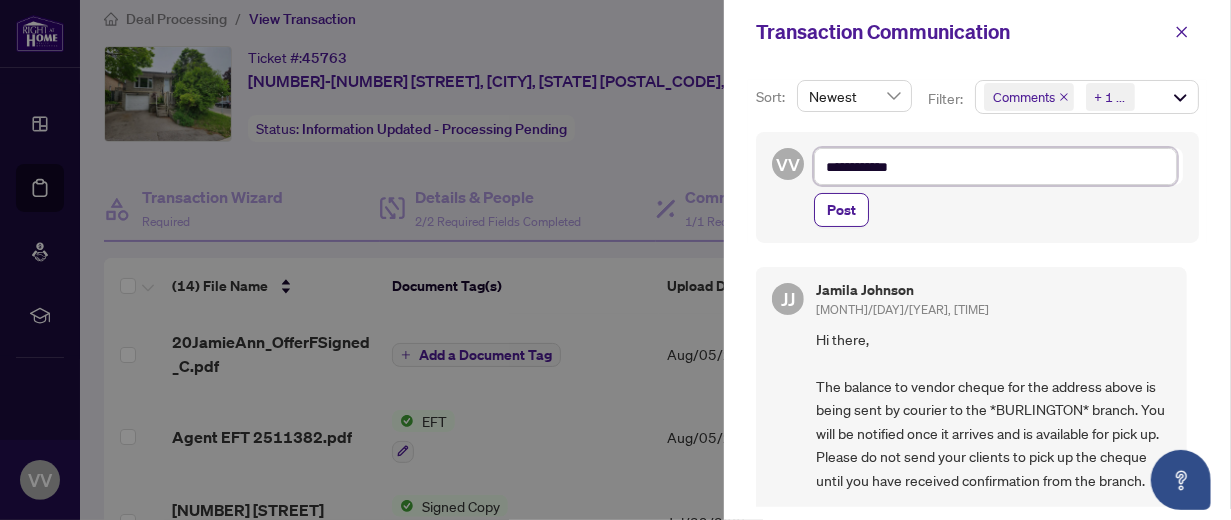 type on "**********" 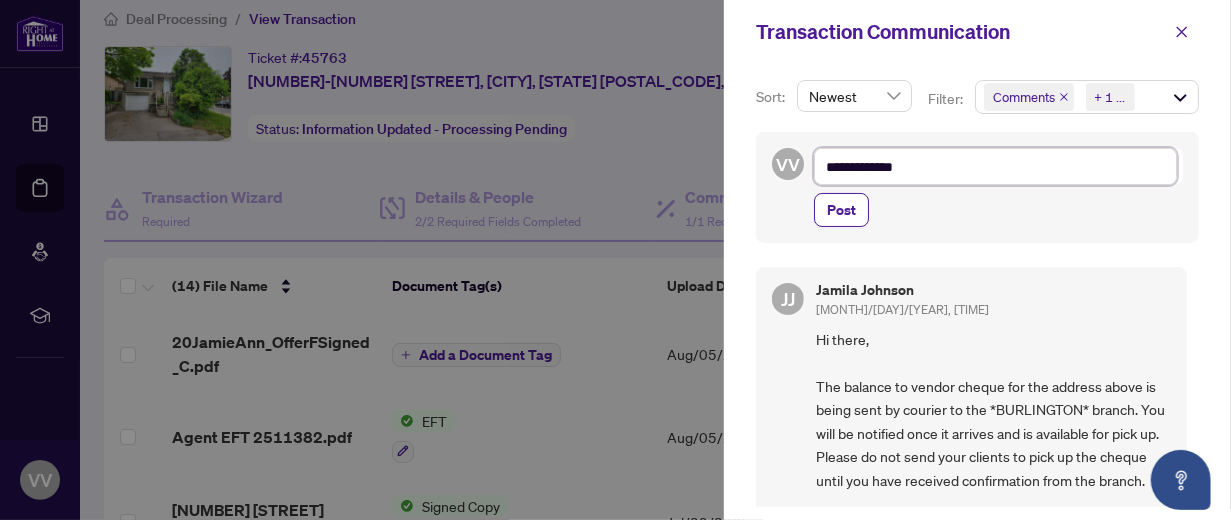 type on "**********" 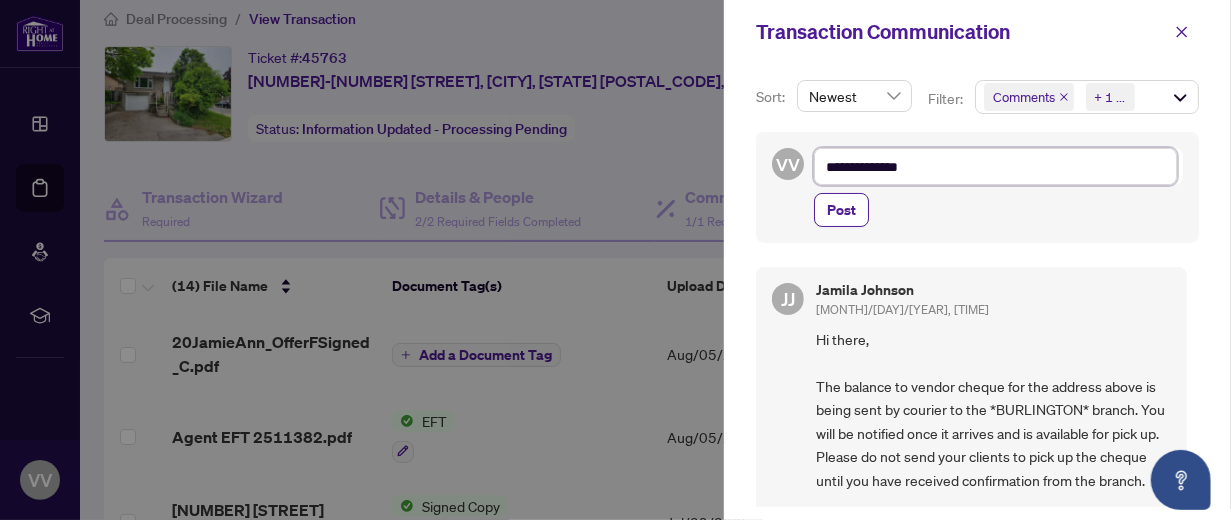 type on "**********" 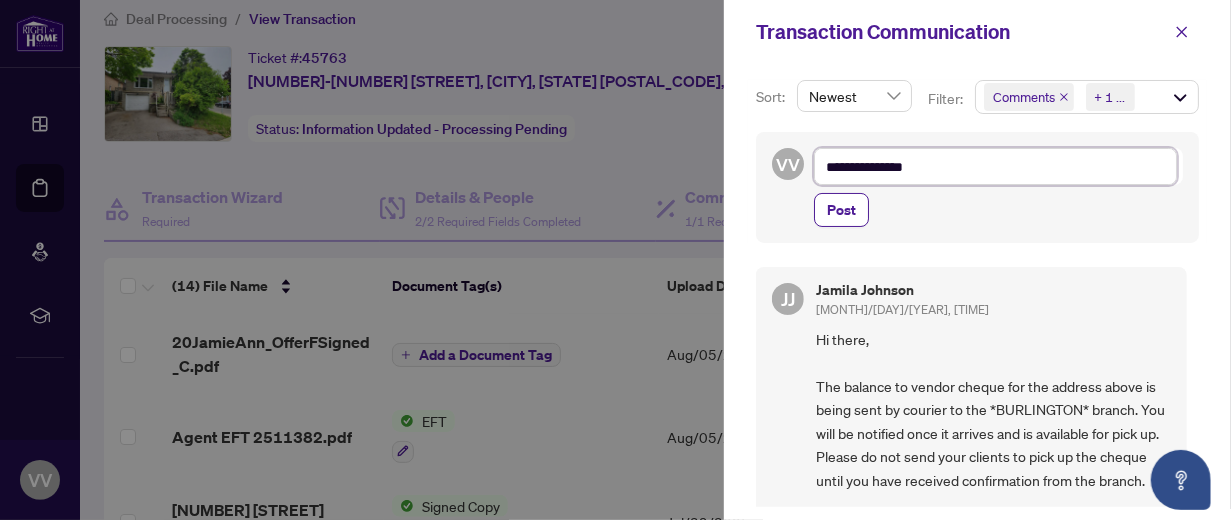 type on "**********" 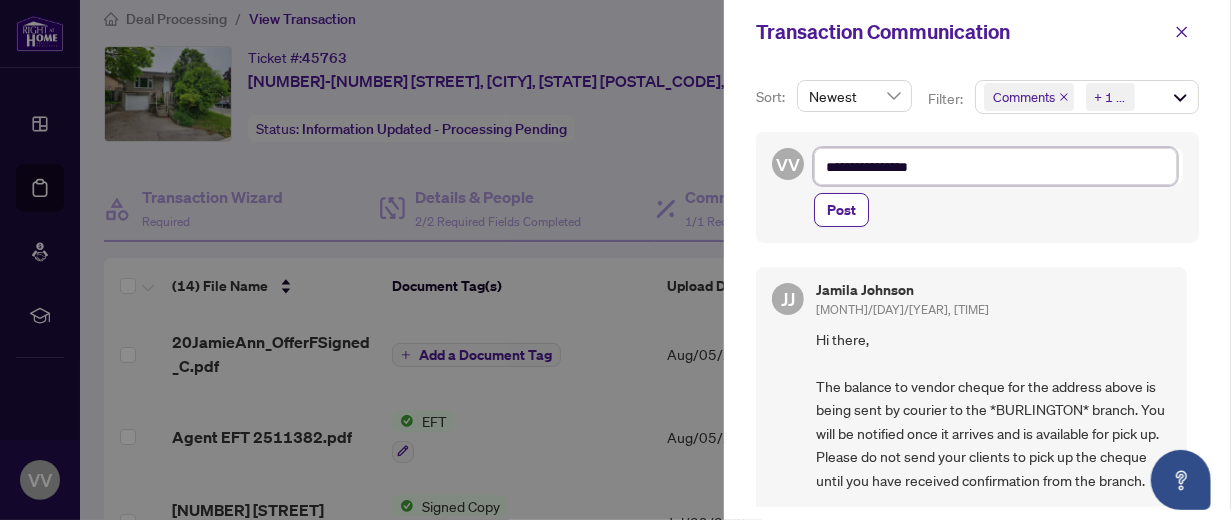 type on "**********" 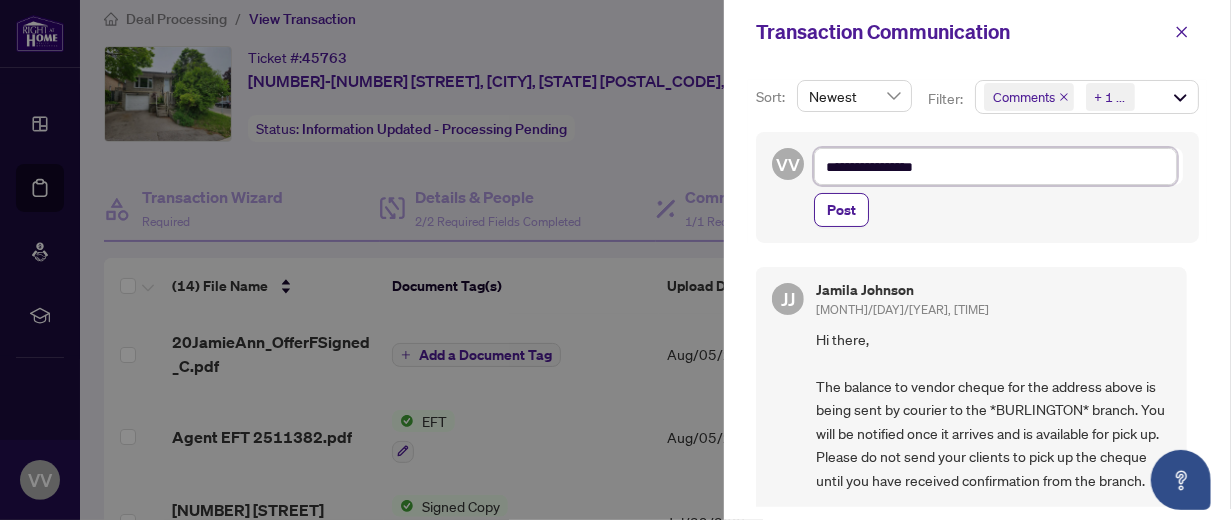type on "**********" 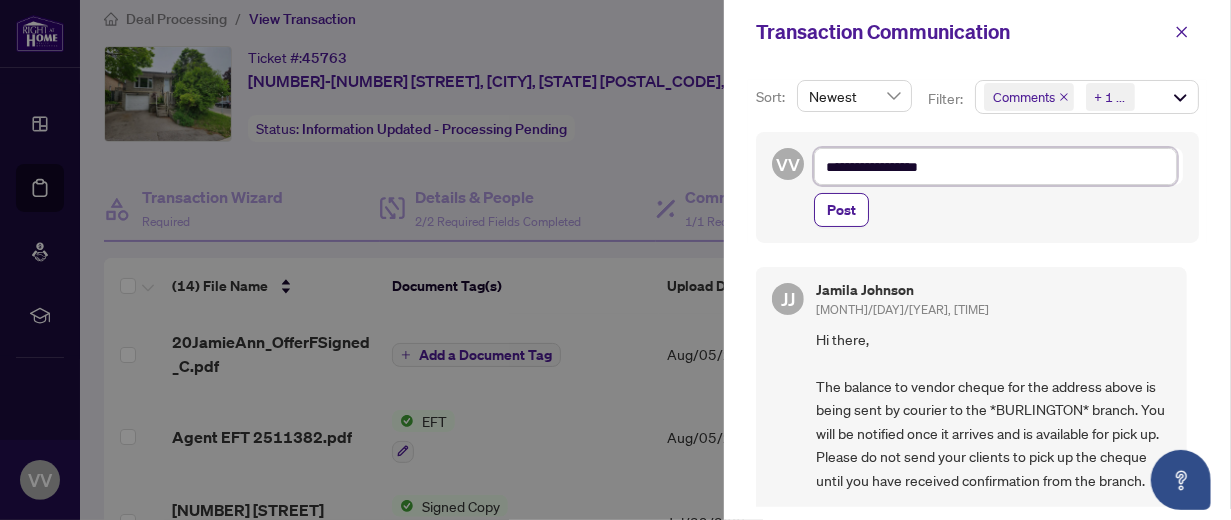type on "**********" 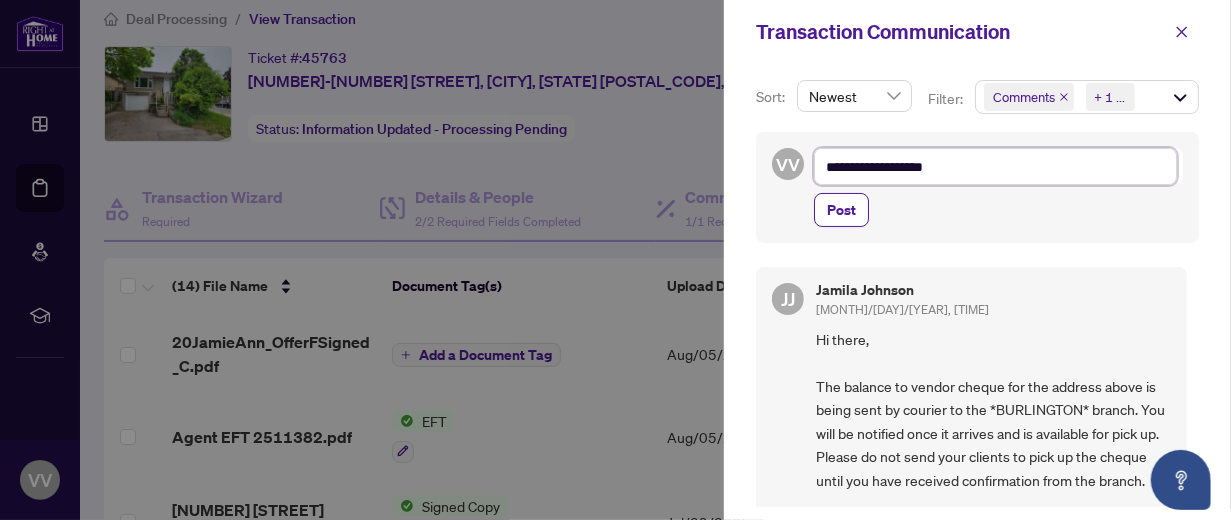 type on "**********" 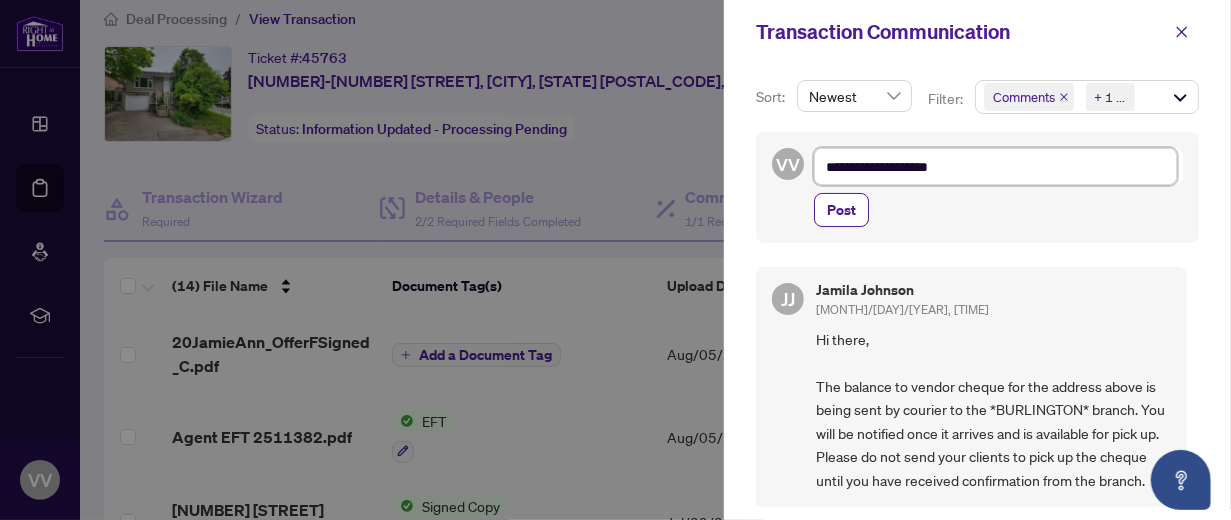type on "**********" 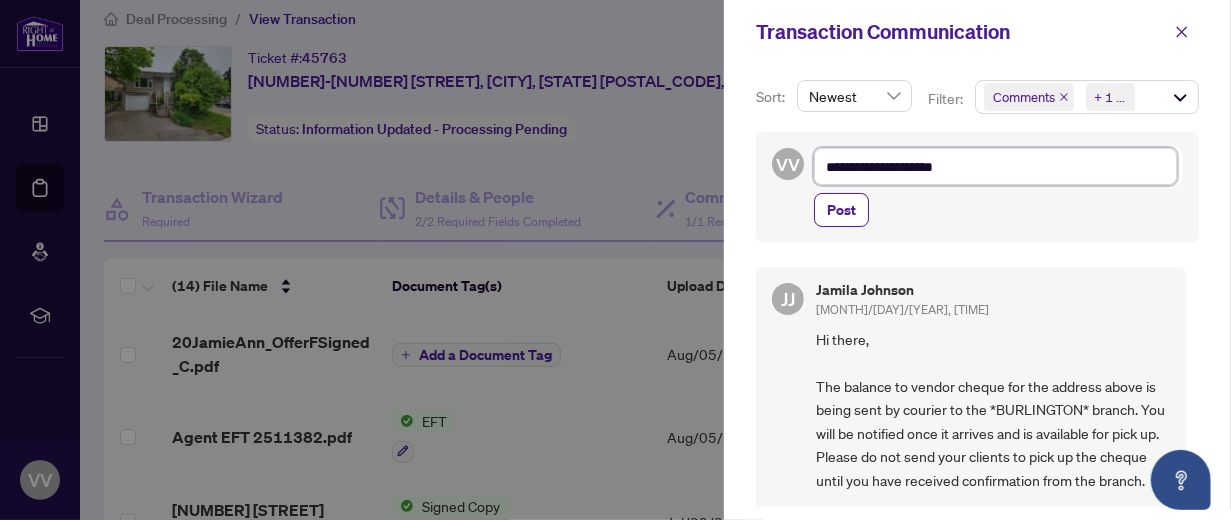 type on "**********" 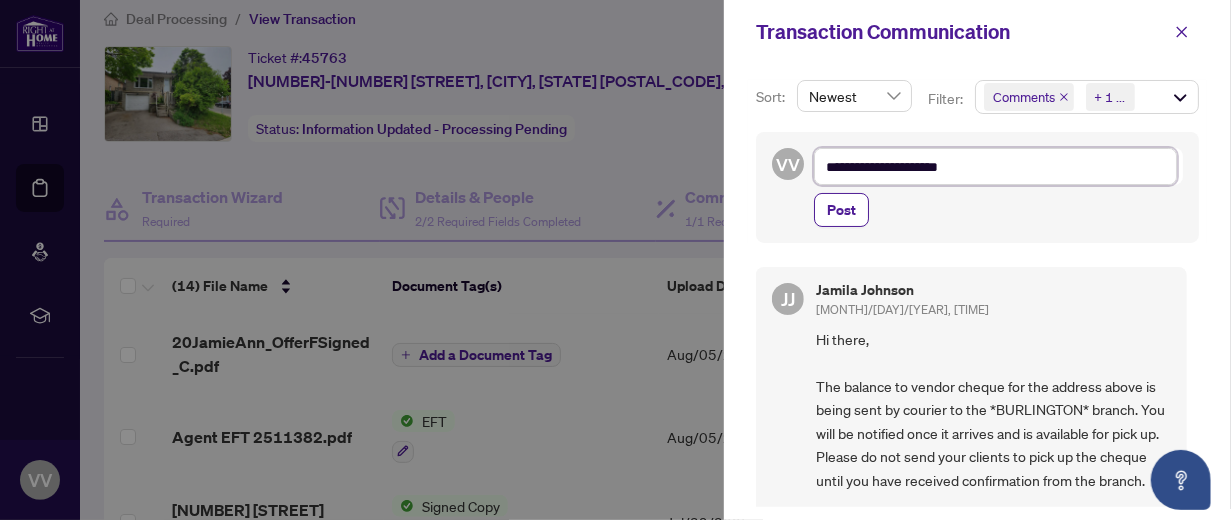 type on "**********" 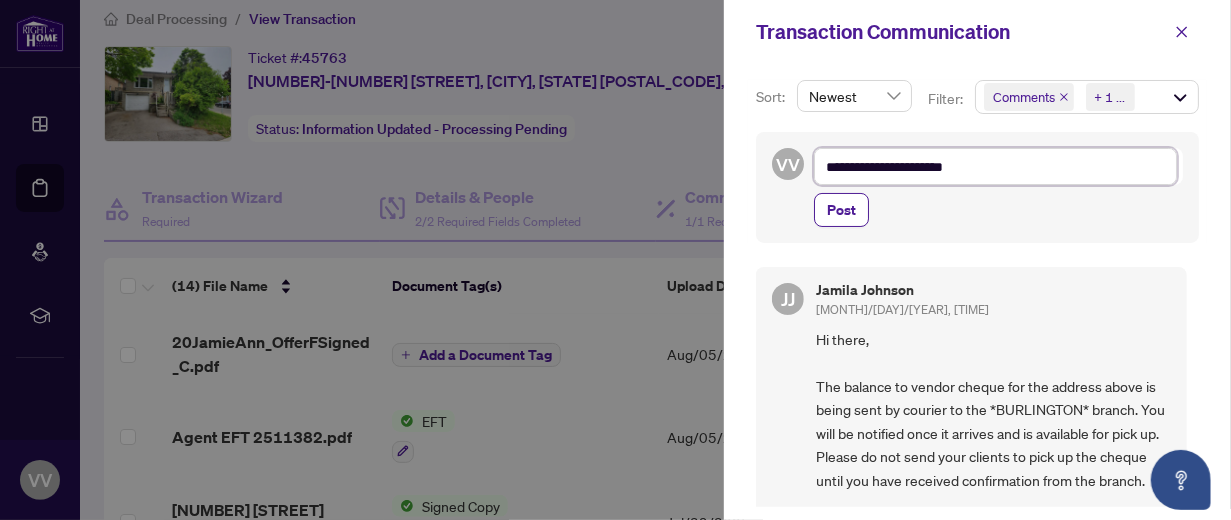type on "**********" 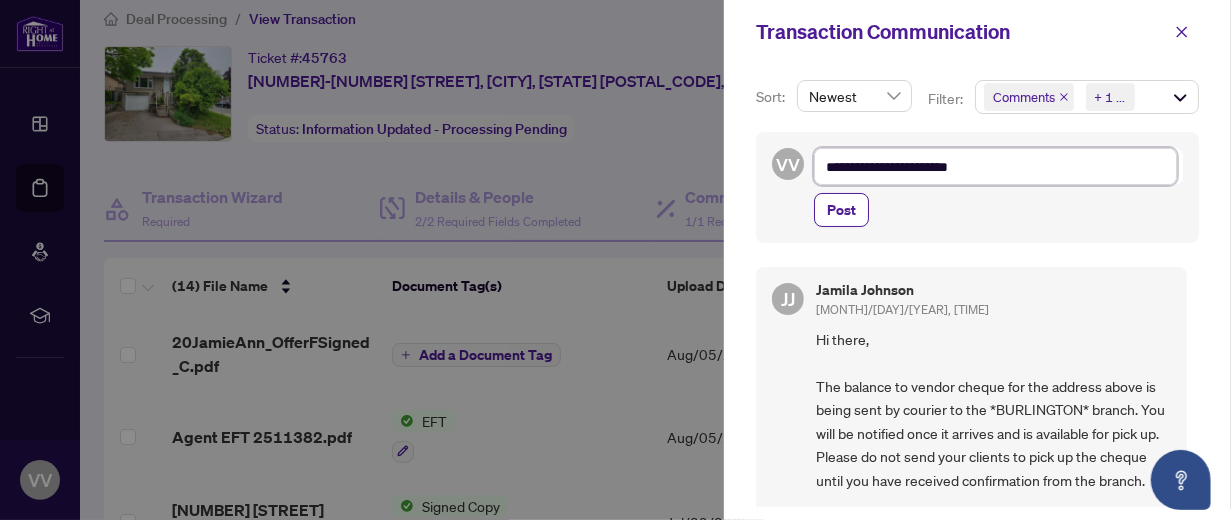 type on "**********" 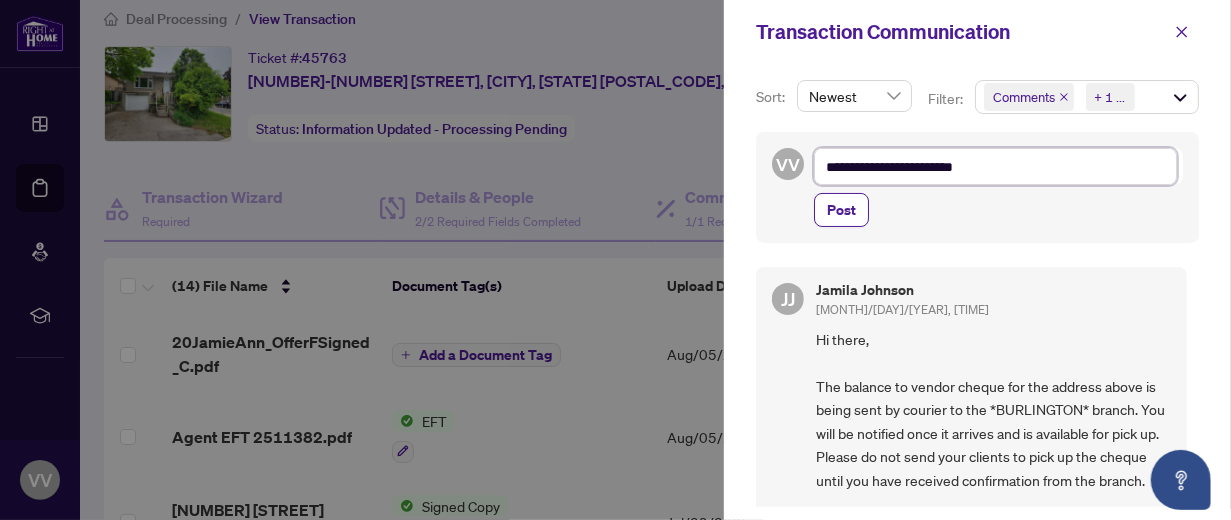 type on "**********" 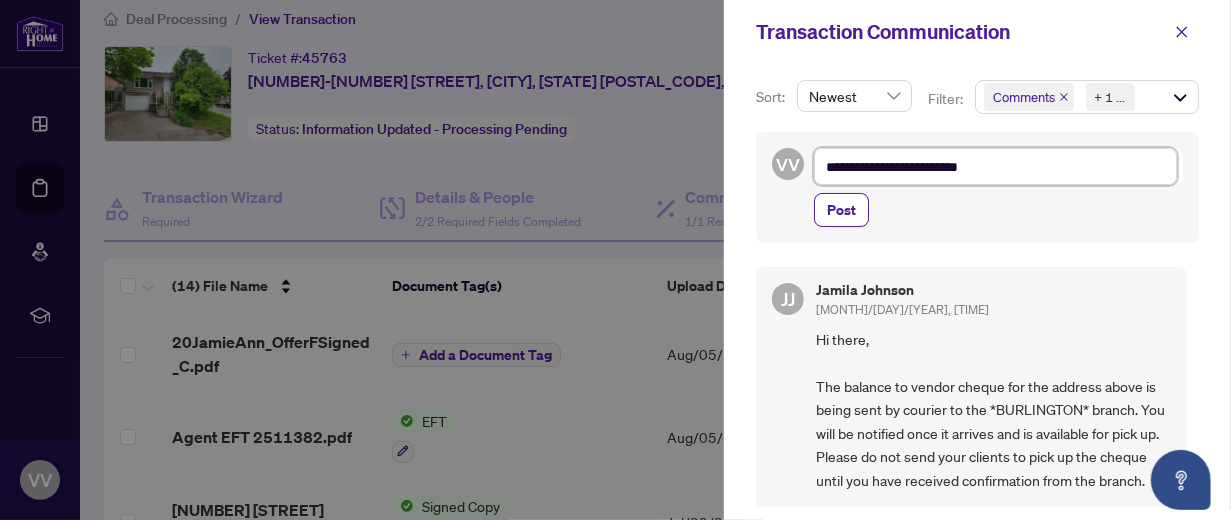 type on "**********" 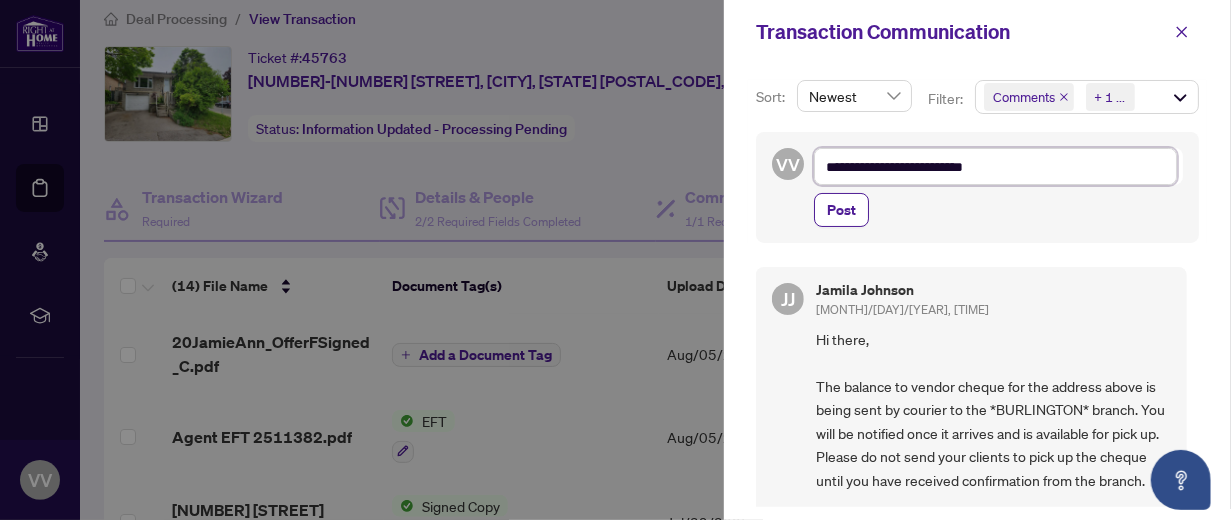 type on "**********" 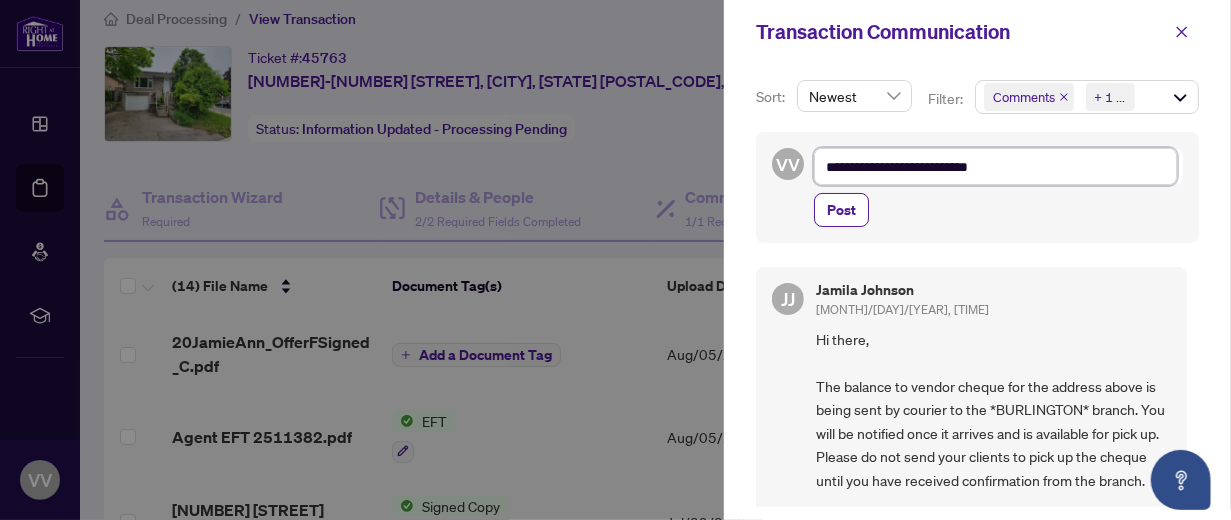 type on "**********" 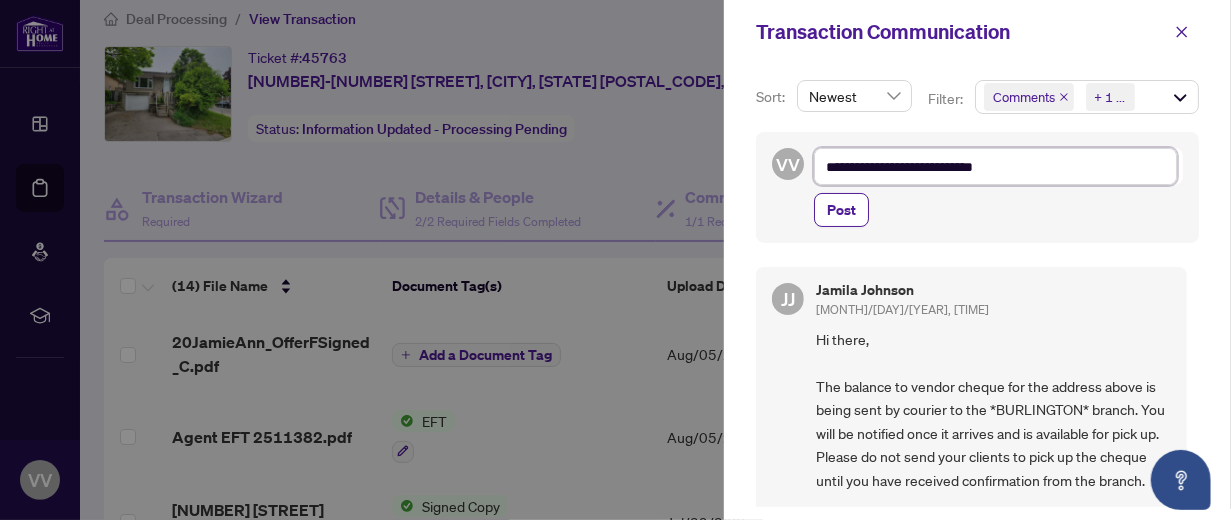 type on "**********" 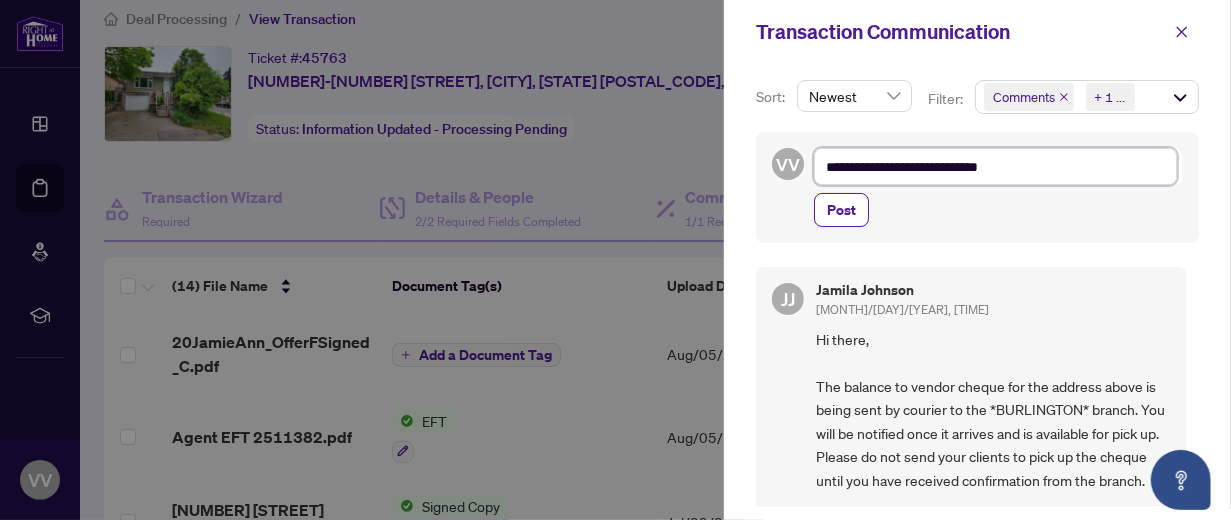 type on "**********" 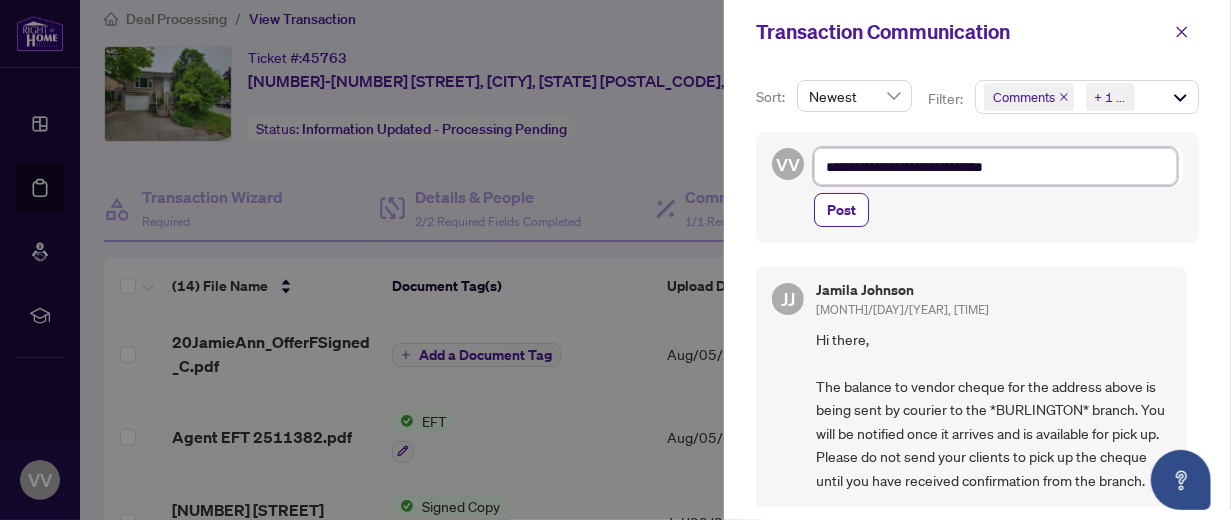 type on "**********" 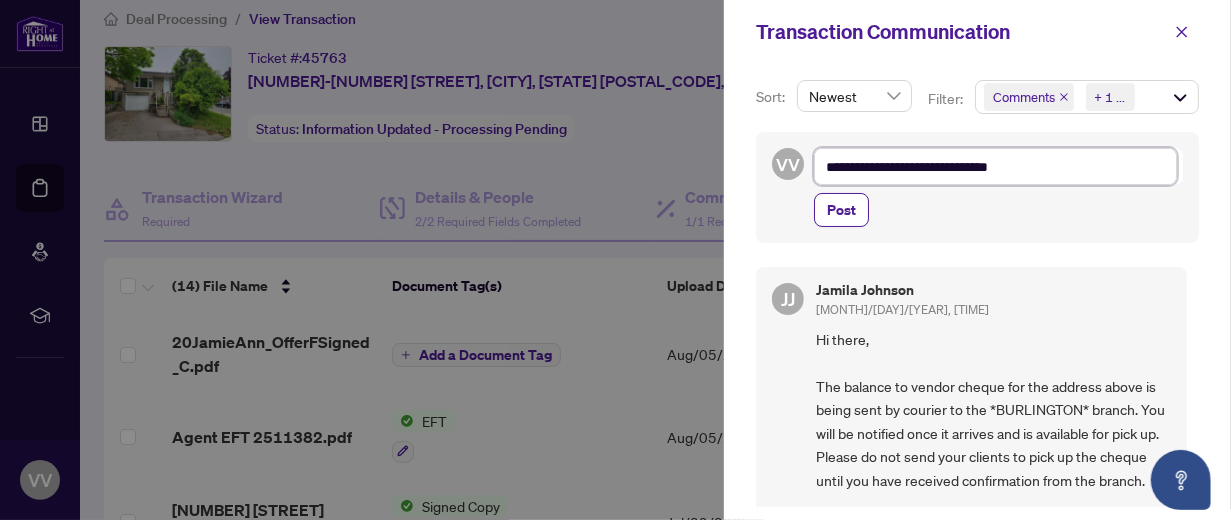 type on "**********" 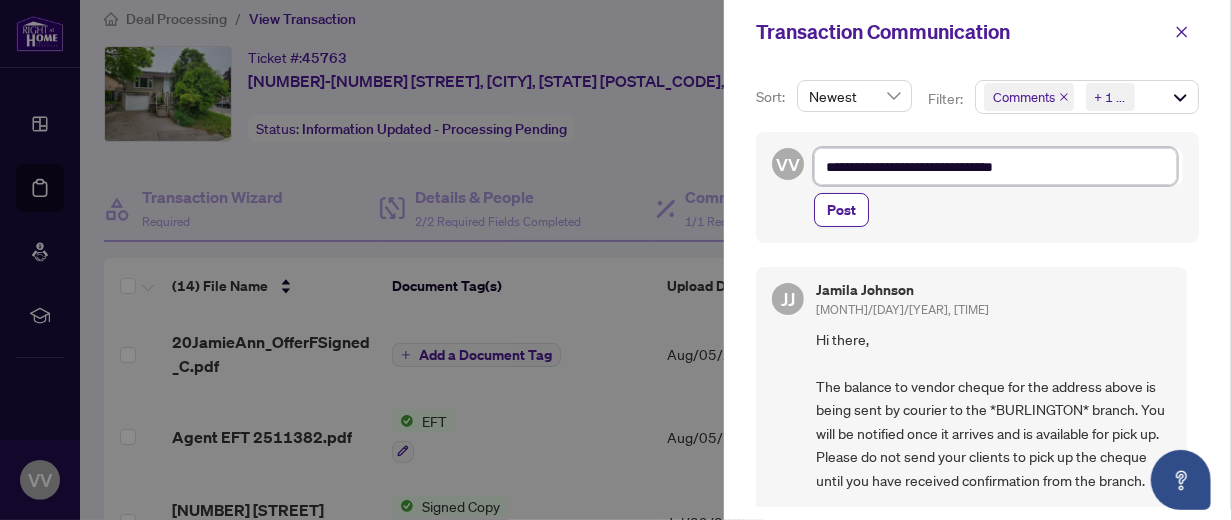 type on "**********" 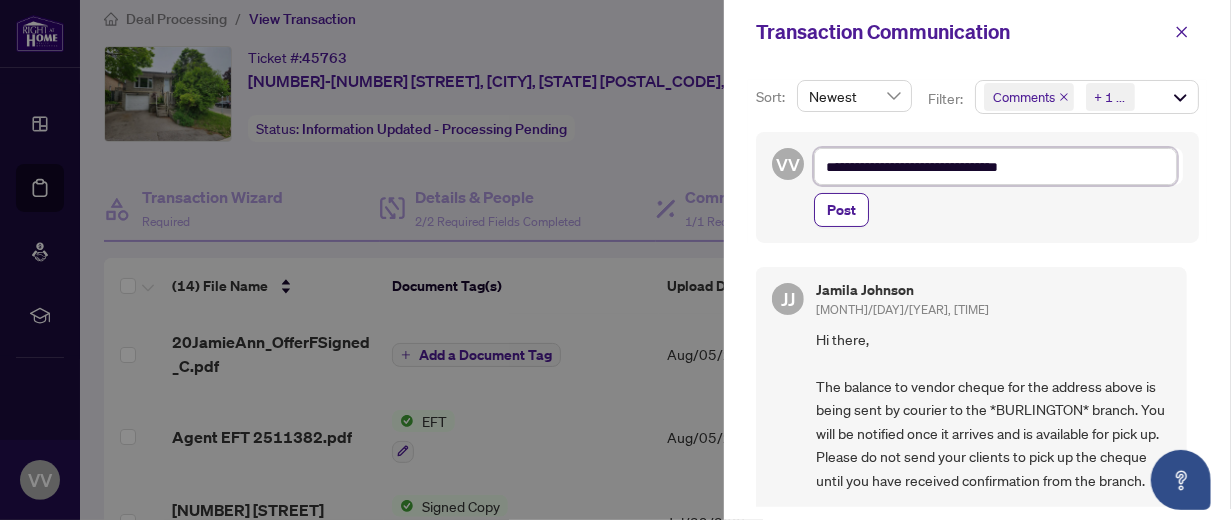 type on "**********" 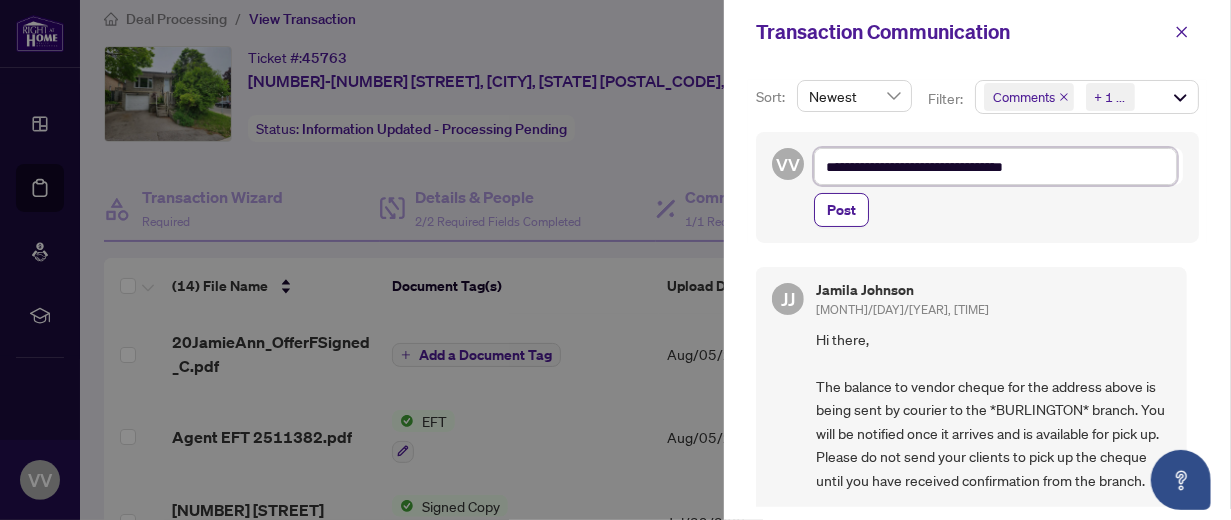 type on "**********" 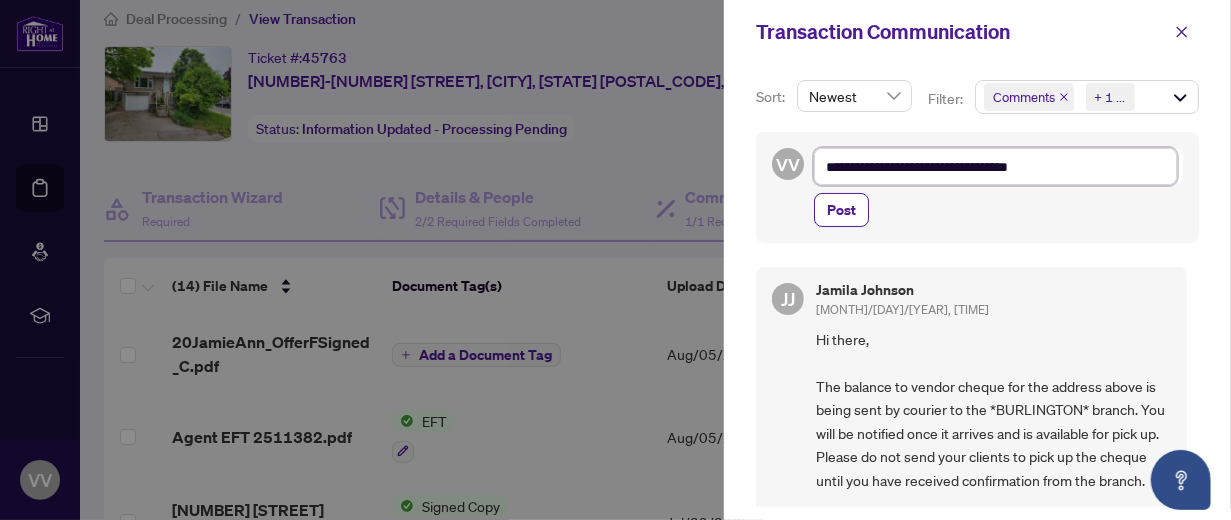 type on "**********" 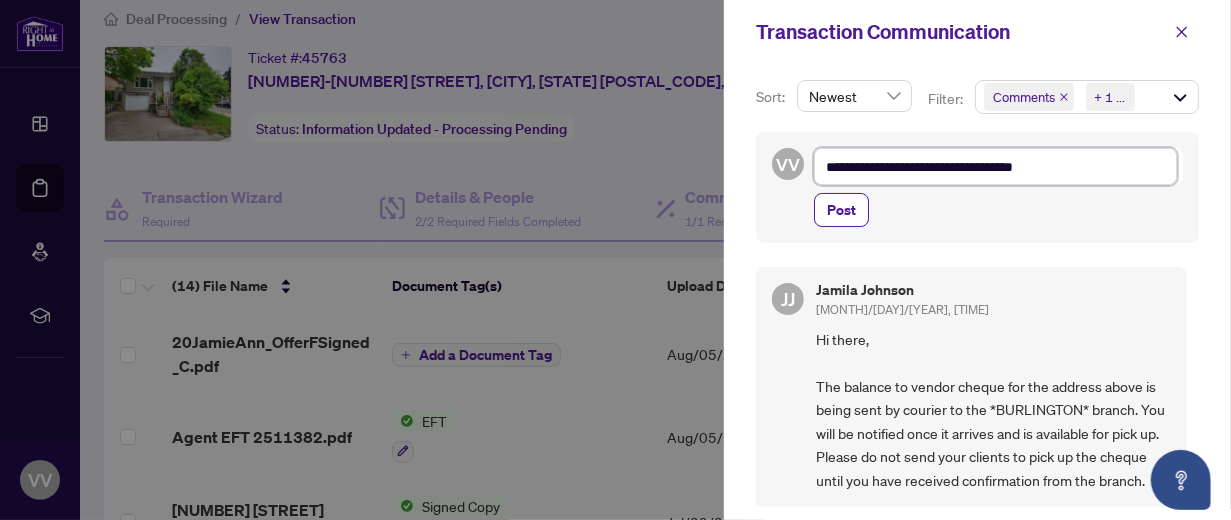 type on "**********" 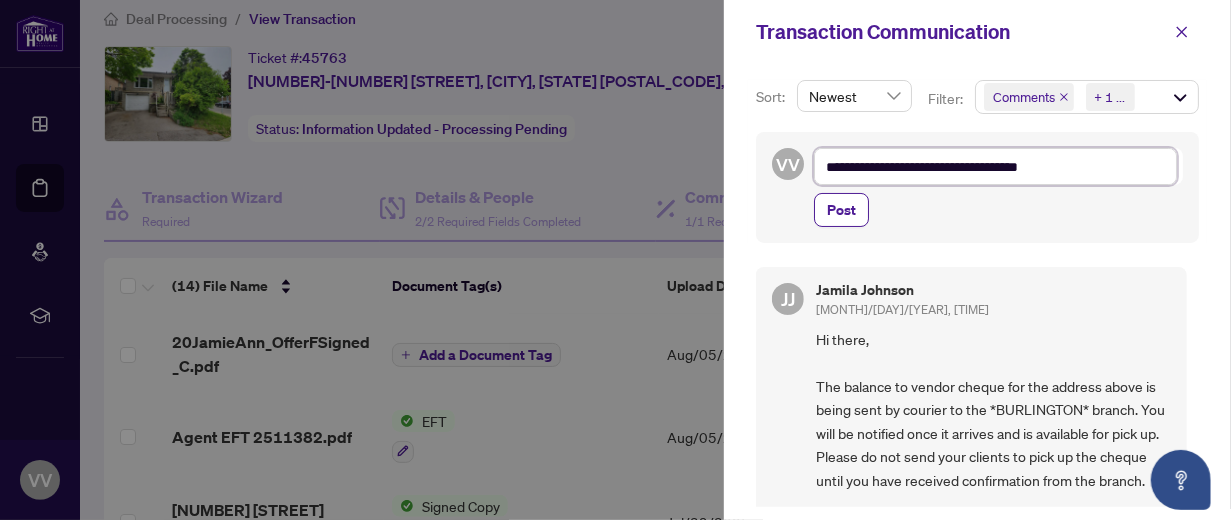 type on "**********" 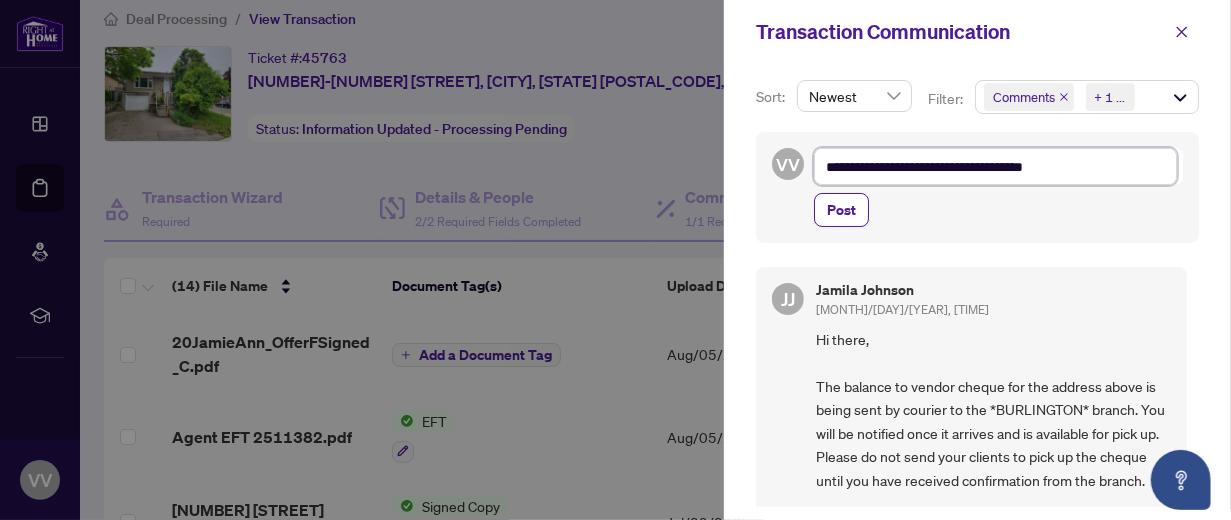type on "**********" 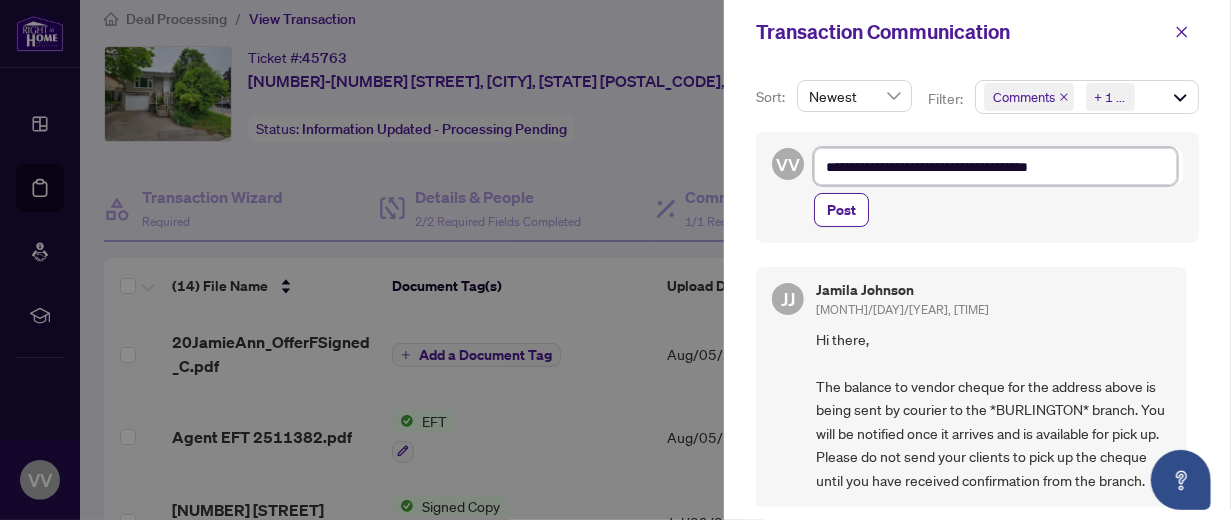 type on "**********" 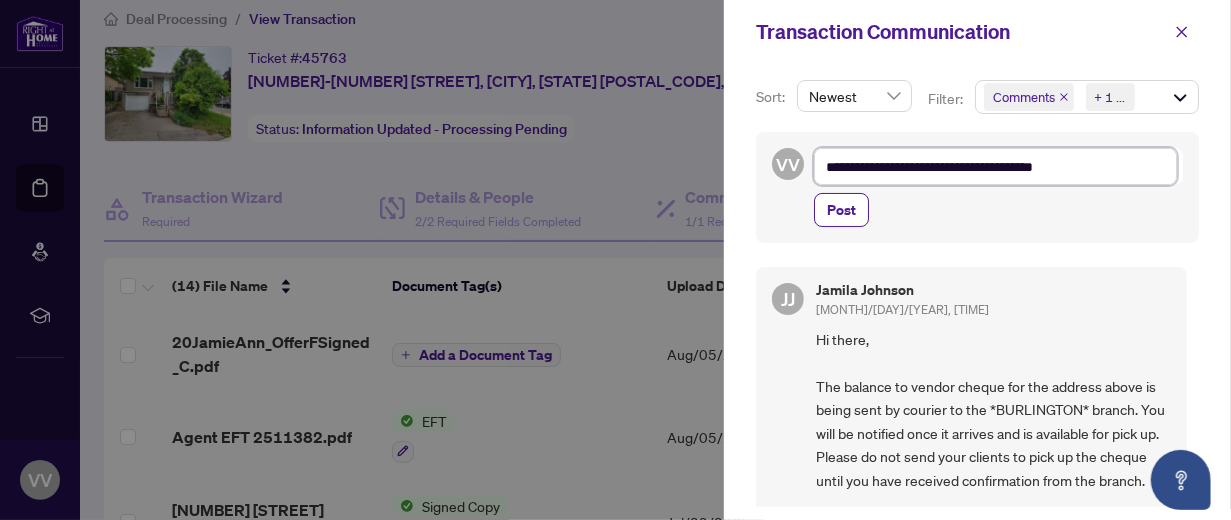 type on "**********" 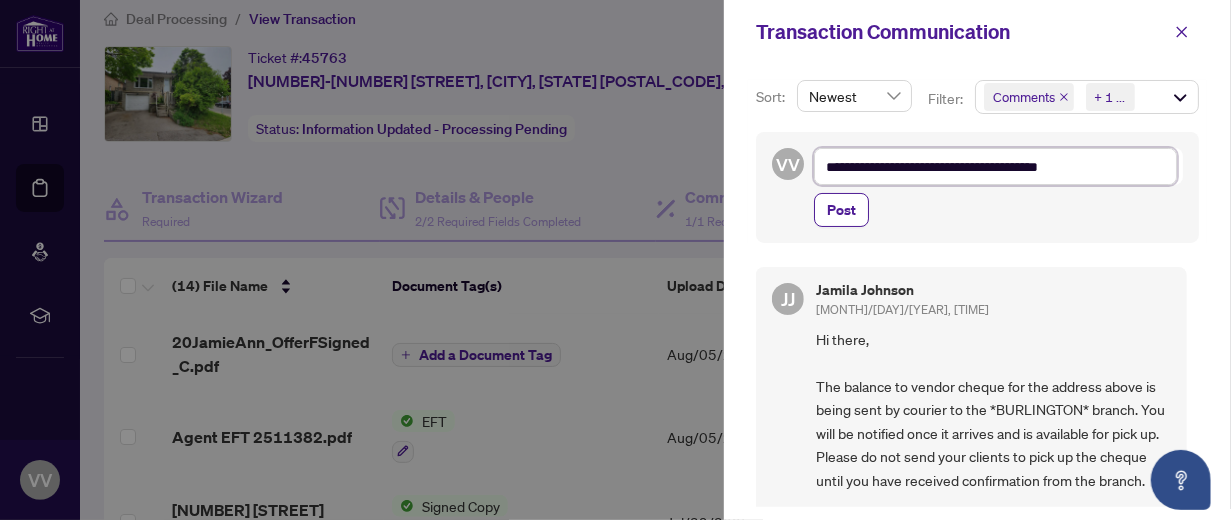 type on "**********" 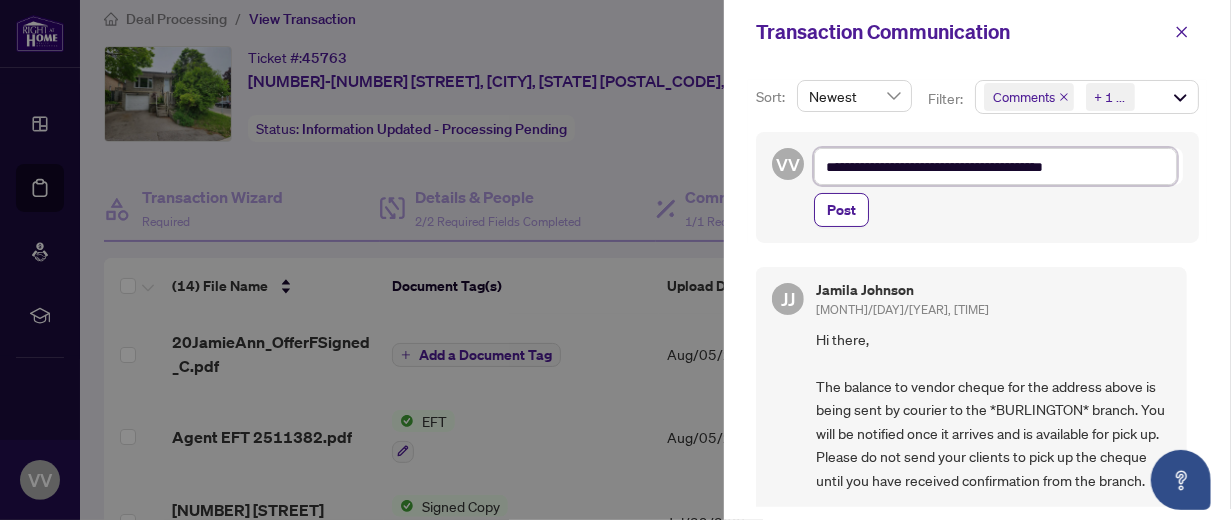 type on "**********" 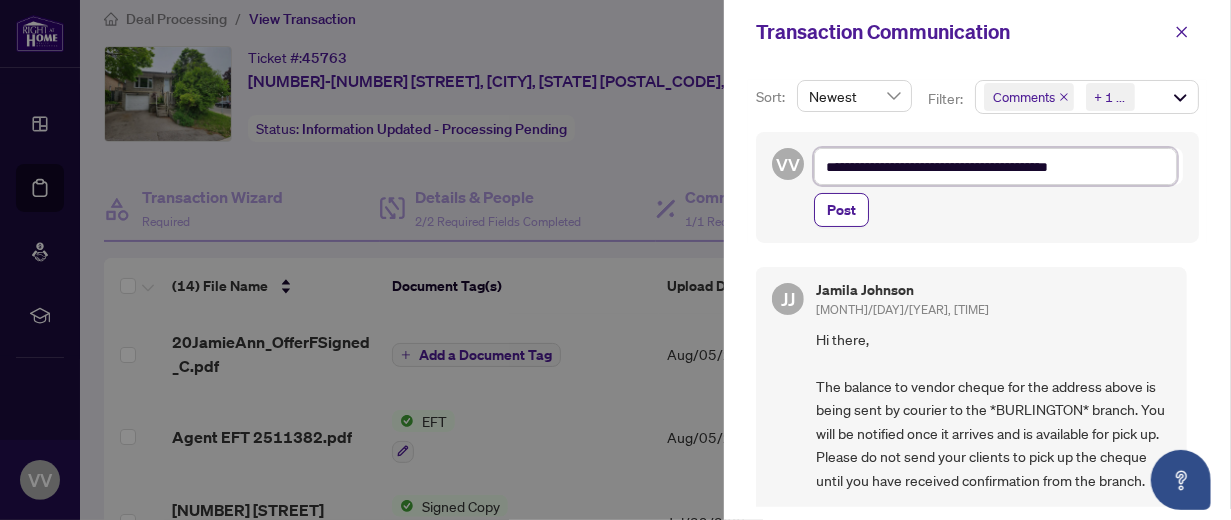 type on "**********" 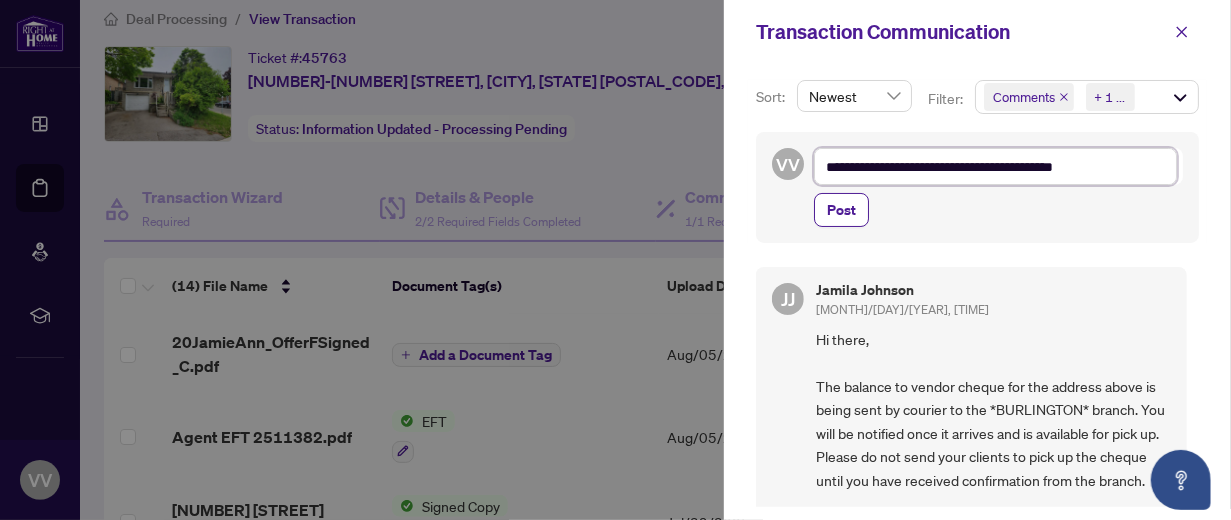 type on "**********" 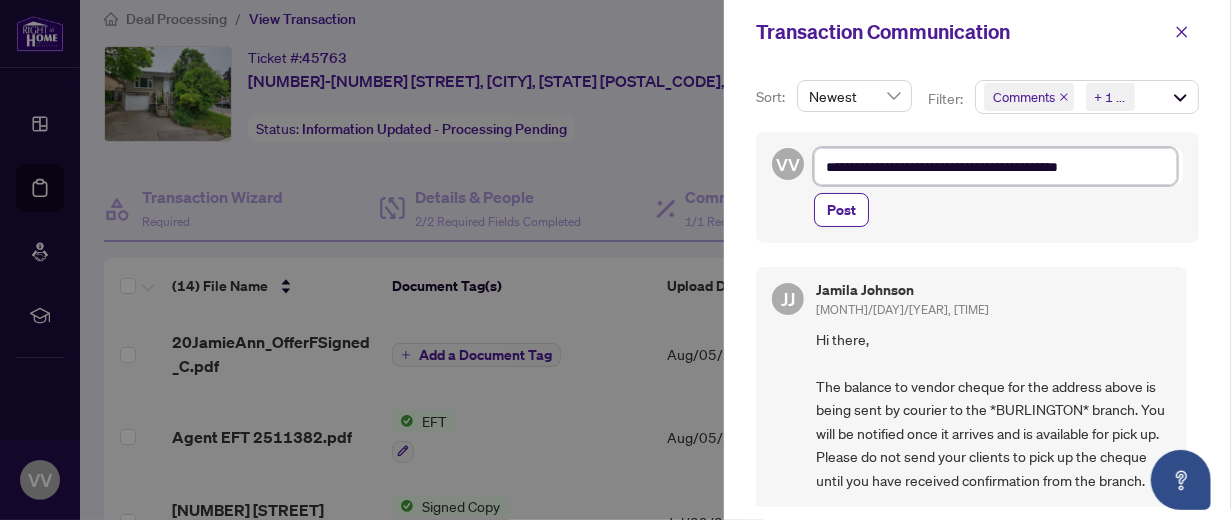 type on "**********" 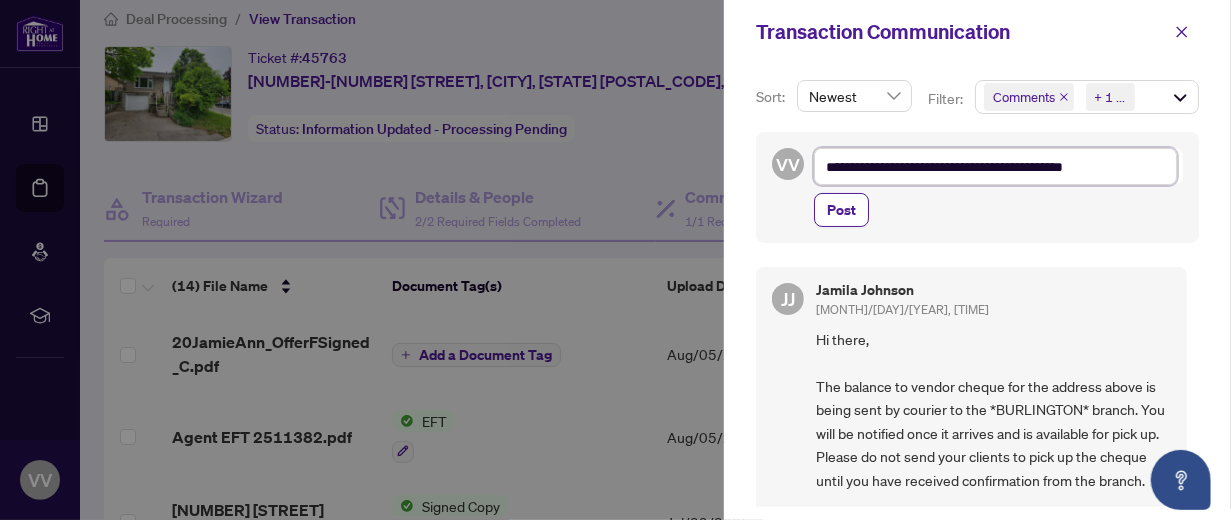 type on "**********" 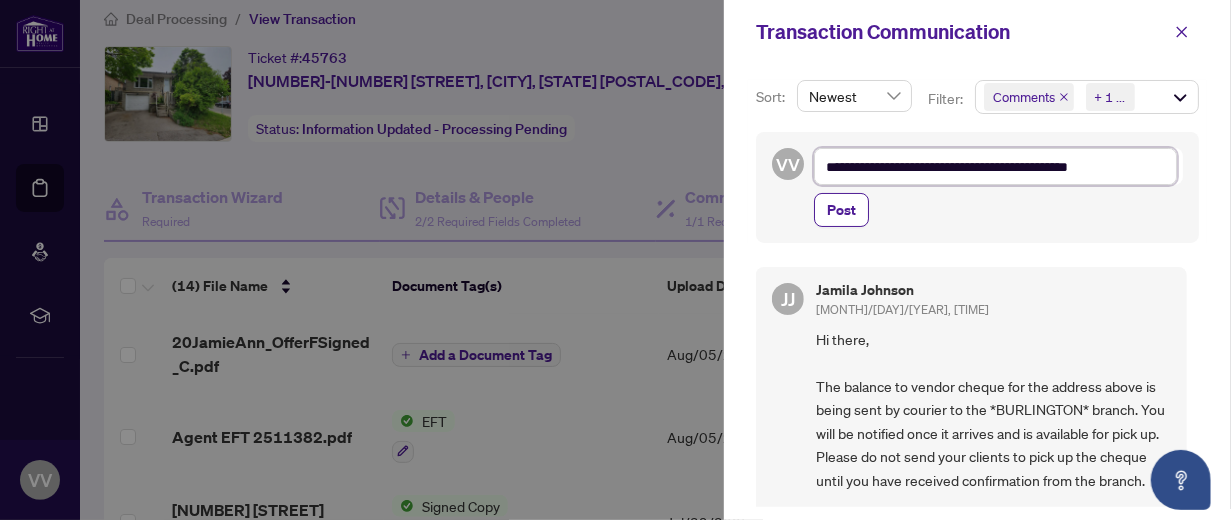 type on "**********" 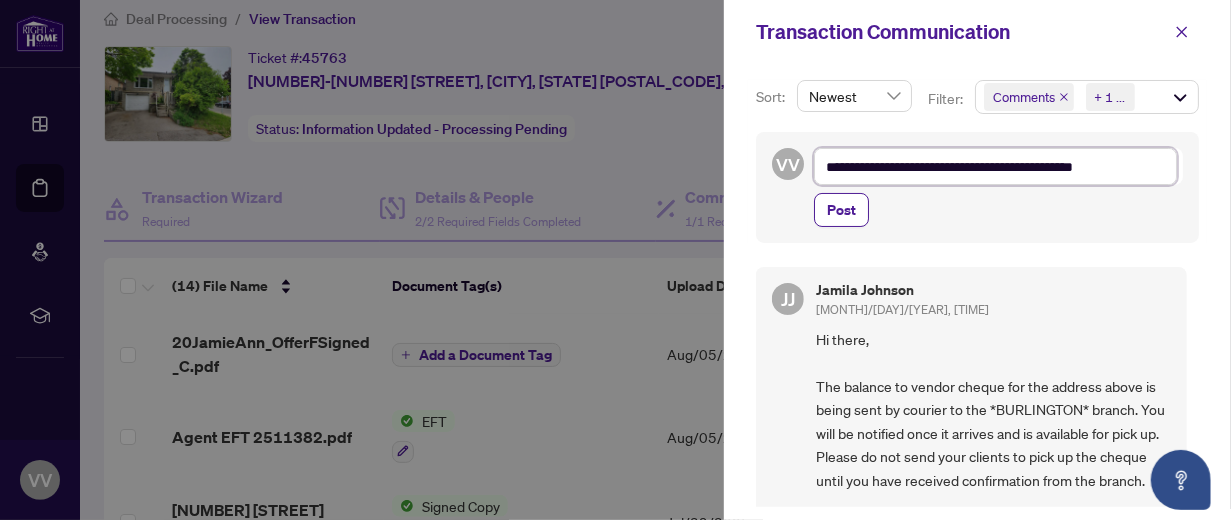 type on "**********" 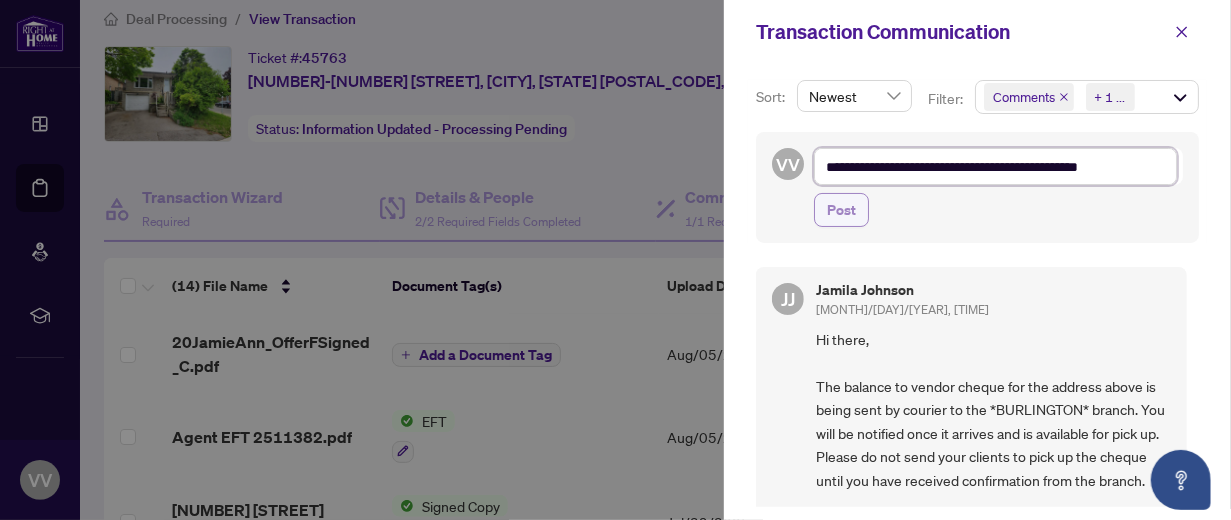 type on "**********" 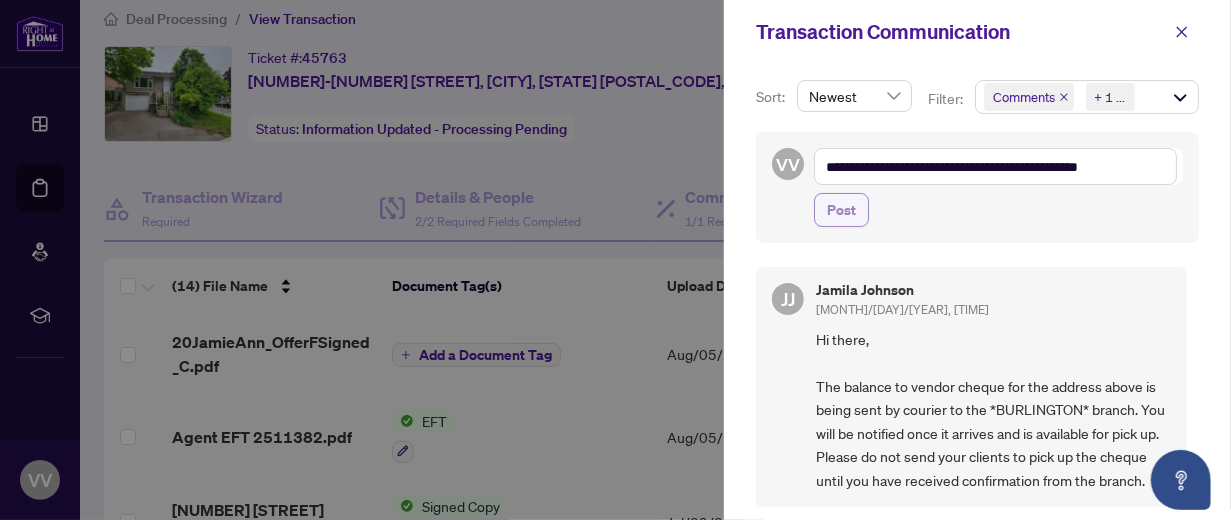 click on "Post" at bounding box center [841, 210] 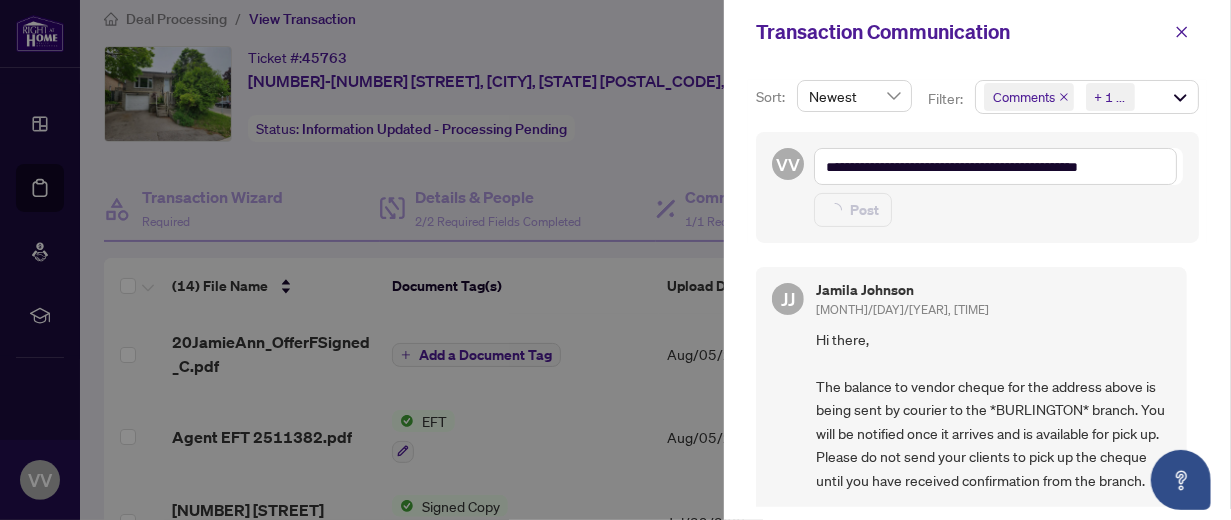 type 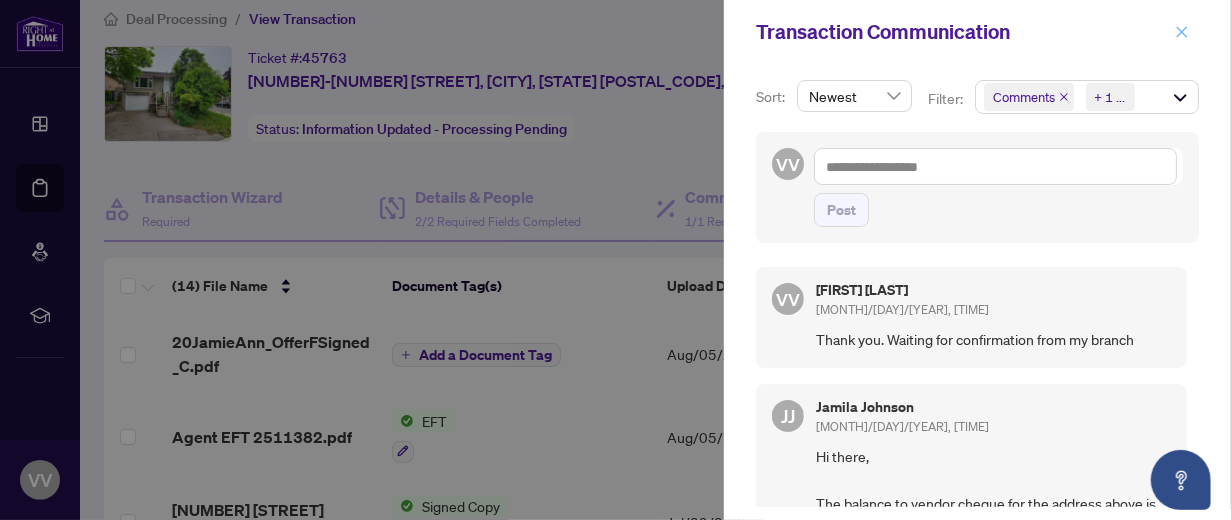 click 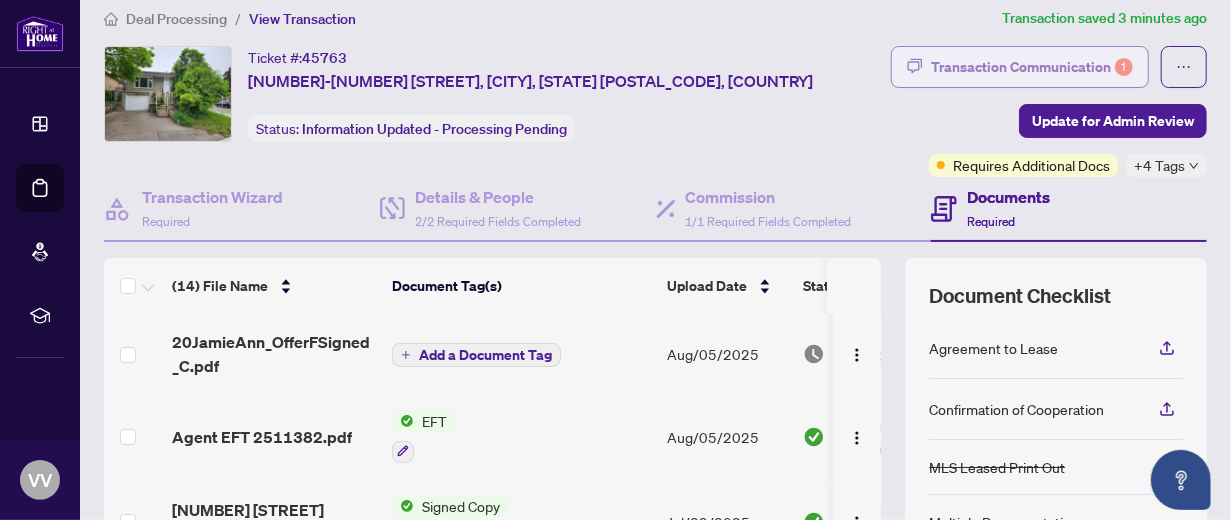 click on "Transaction Communication 1" at bounding box center (1032, 67) 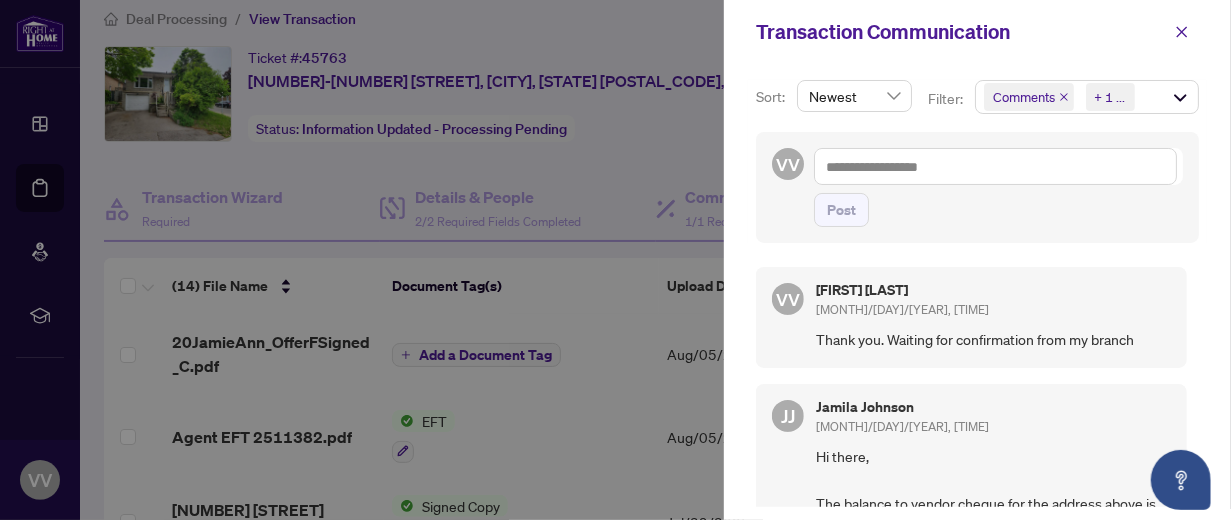 drag, startPoint x: 1194, startPoint y: 265, endPoint x: 1194, endPoint y: 283, distance: 18 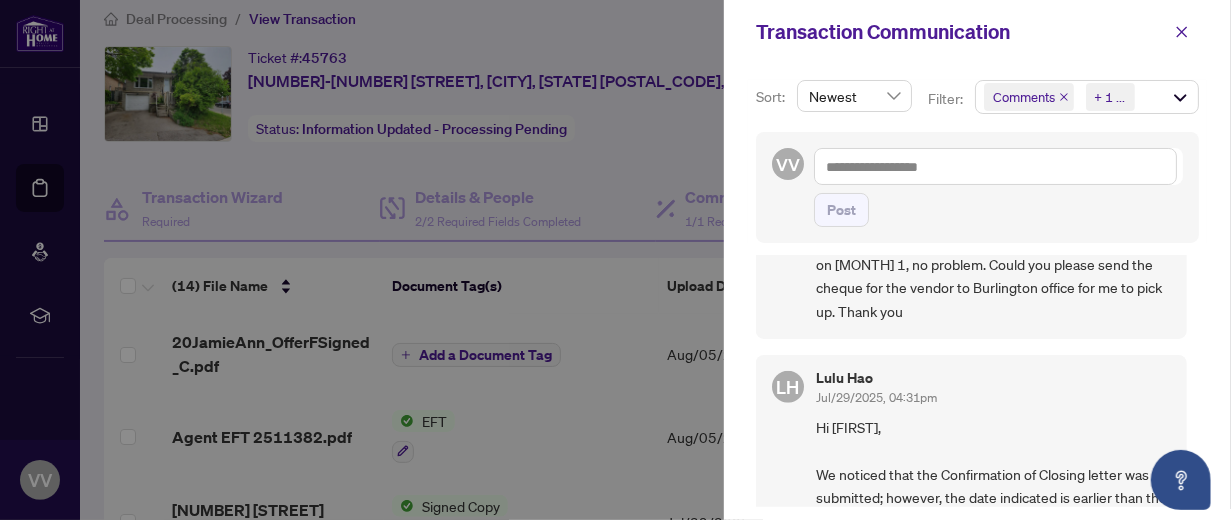 scroll, scrollTop: 816, scrollLeft: 0, axis: vertical 